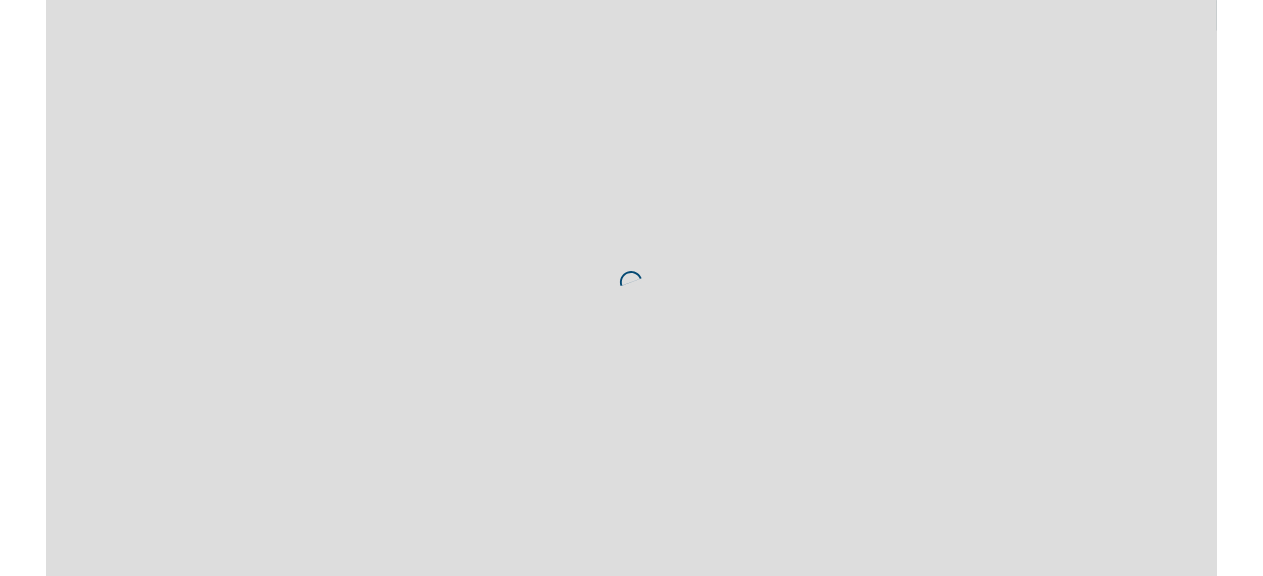scroll, scrollTop: 0, scrollLeft: 0, axis: both 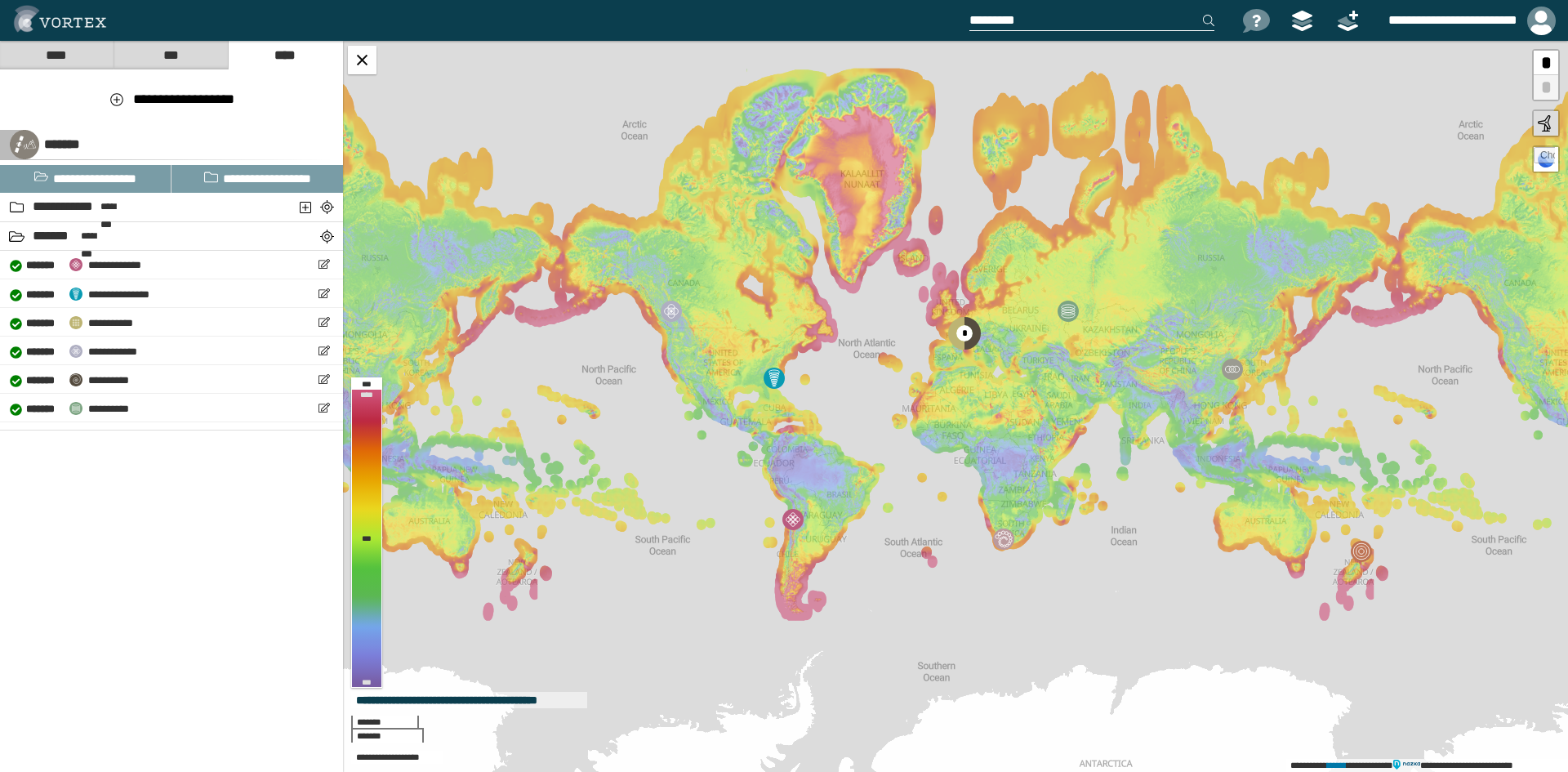 click at bounding box center (1092, 20) 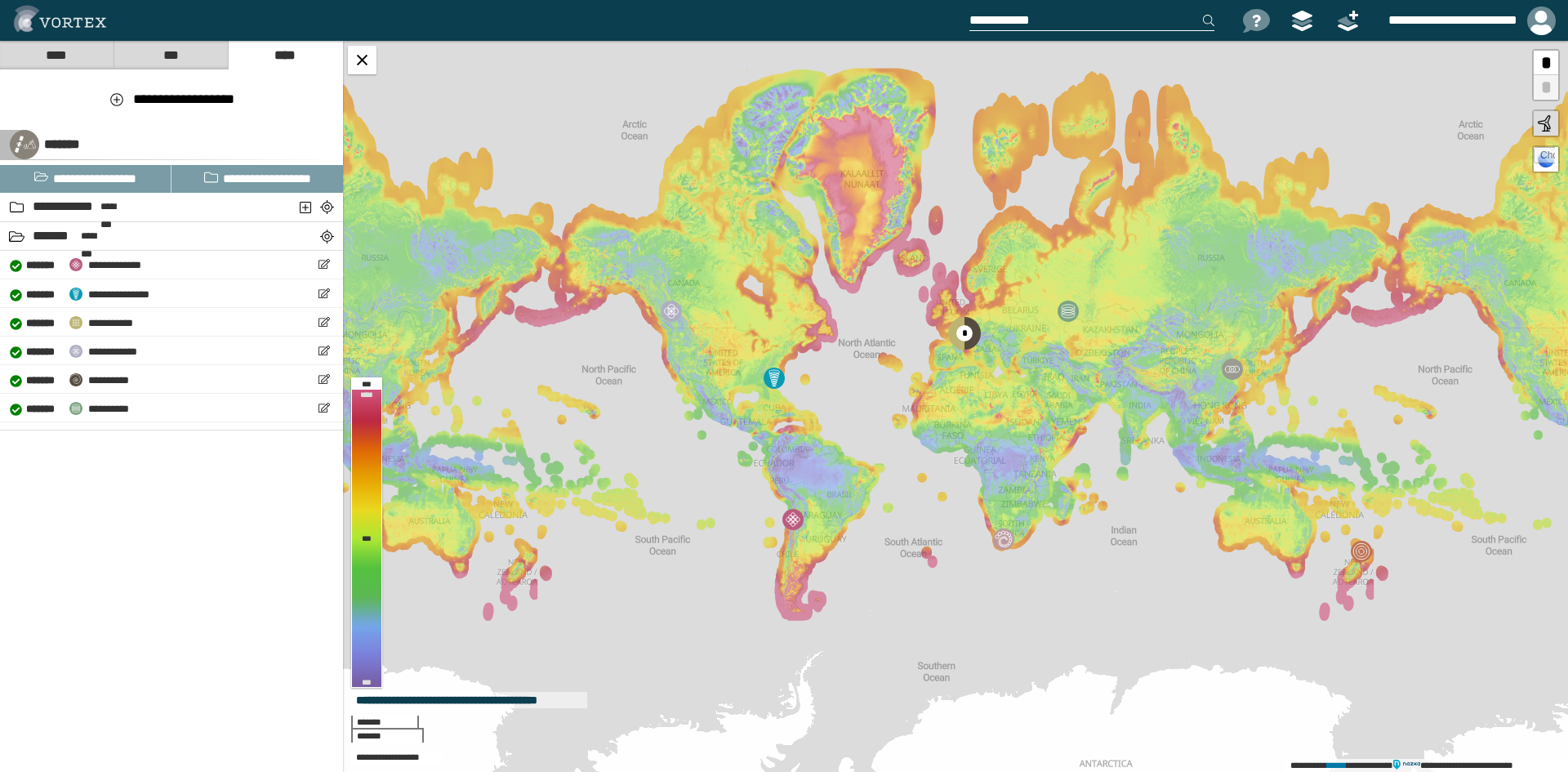 paste on "**********" 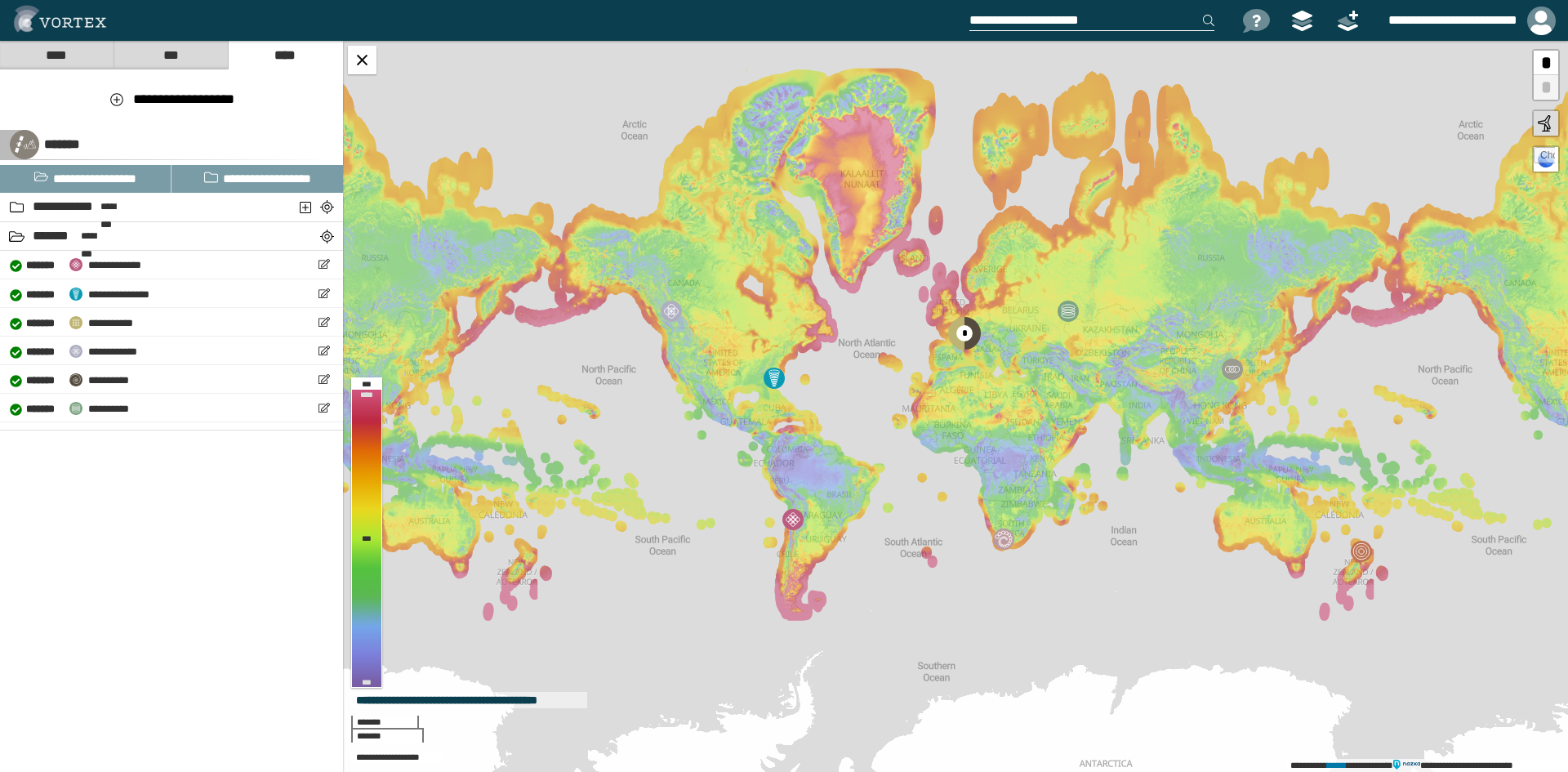 type on "**********" 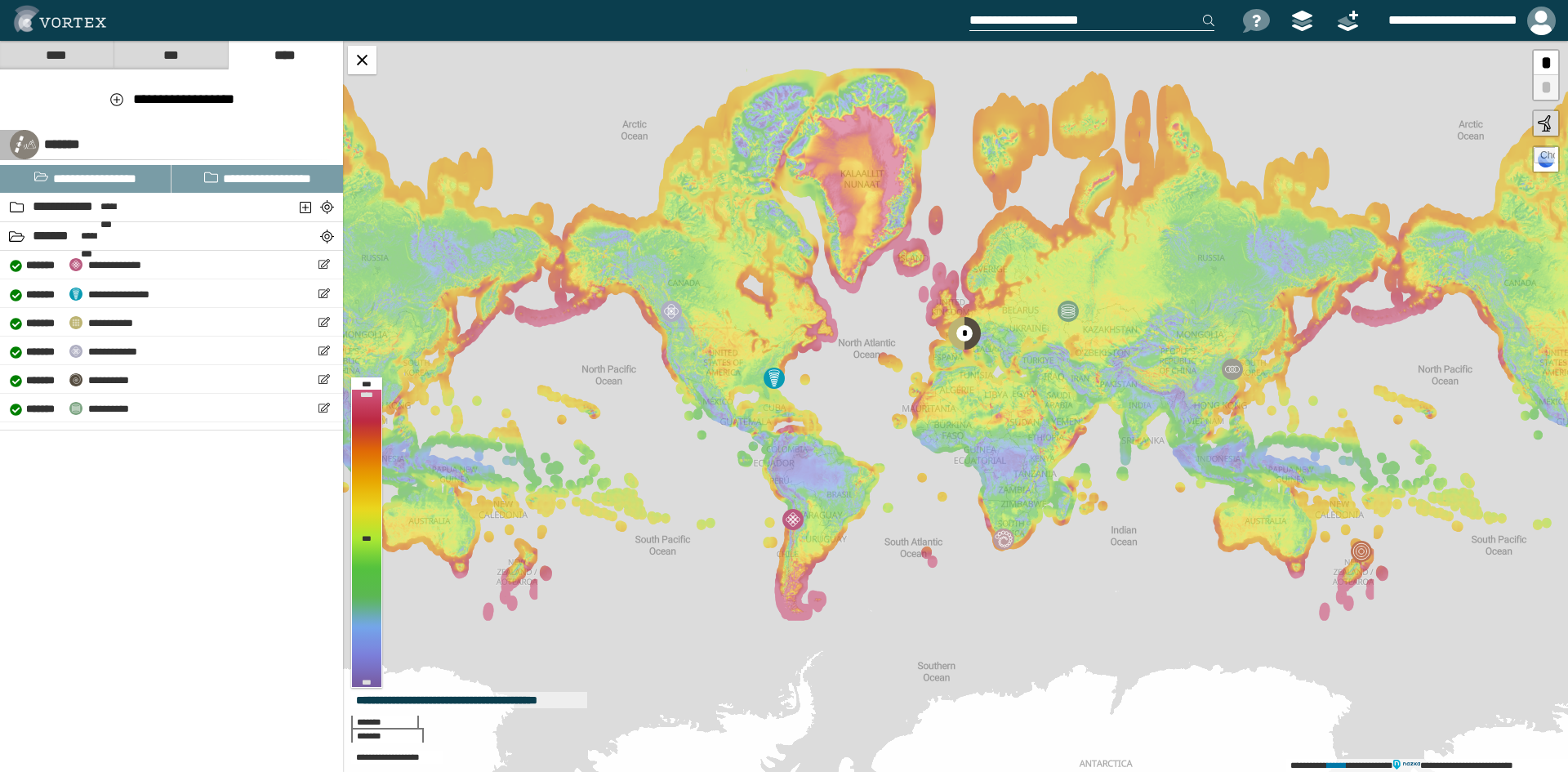 click on "**********" at bounding box center (1092, 20) 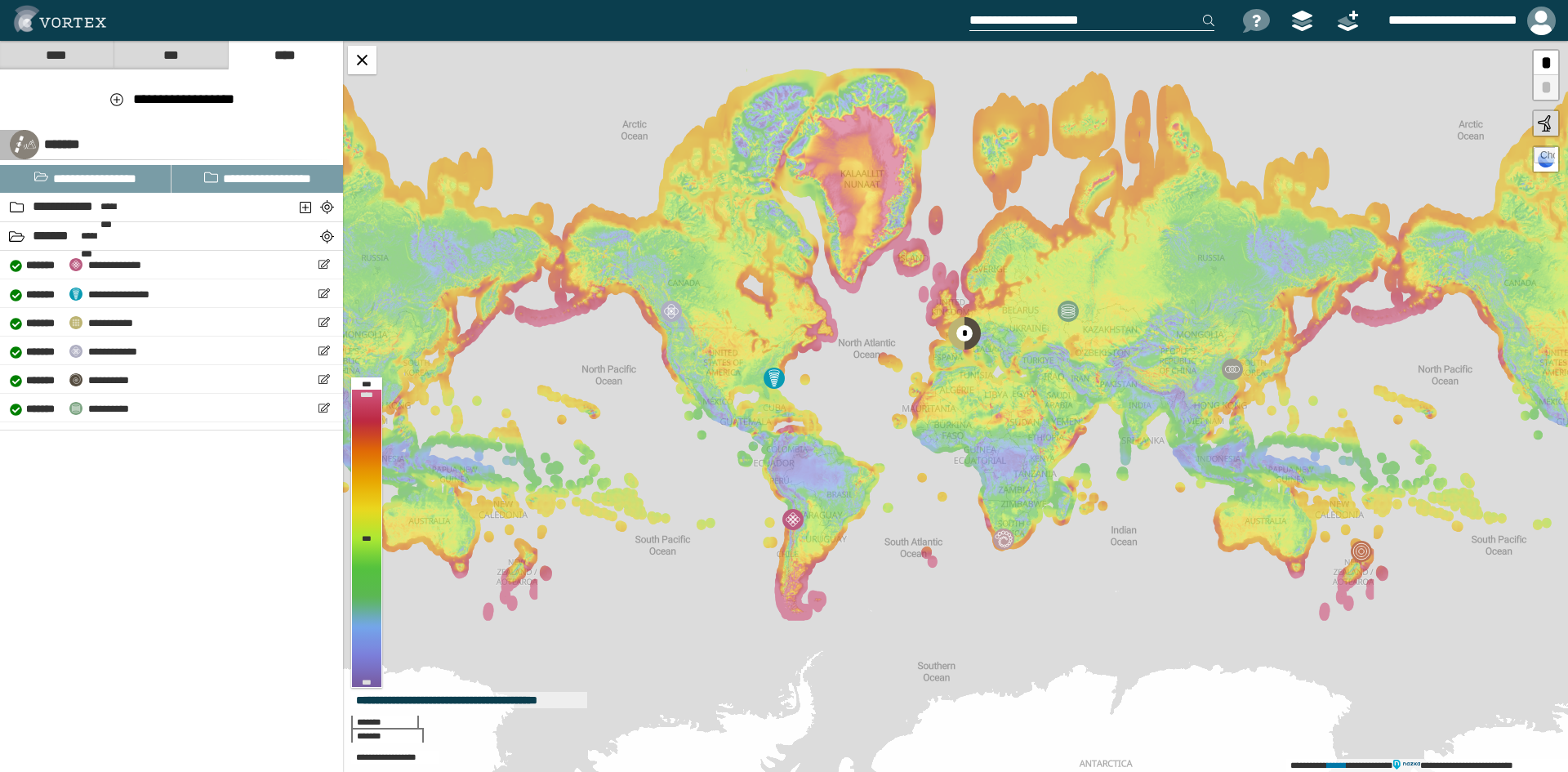click on "**********" at bounding box center (1092, 20) 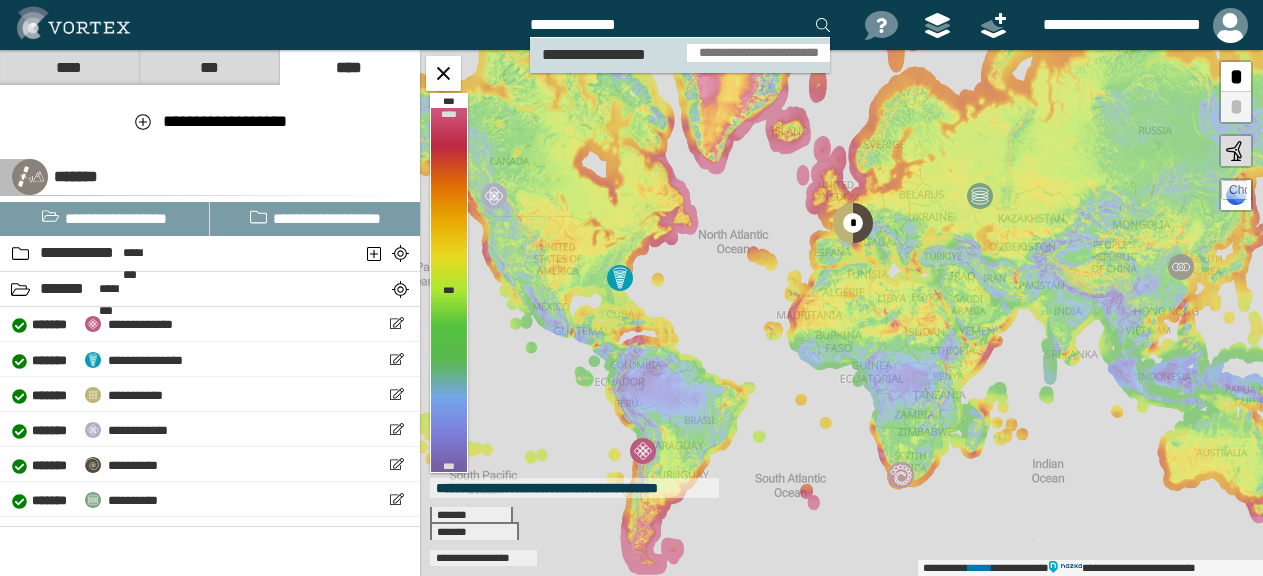 type on "**********" 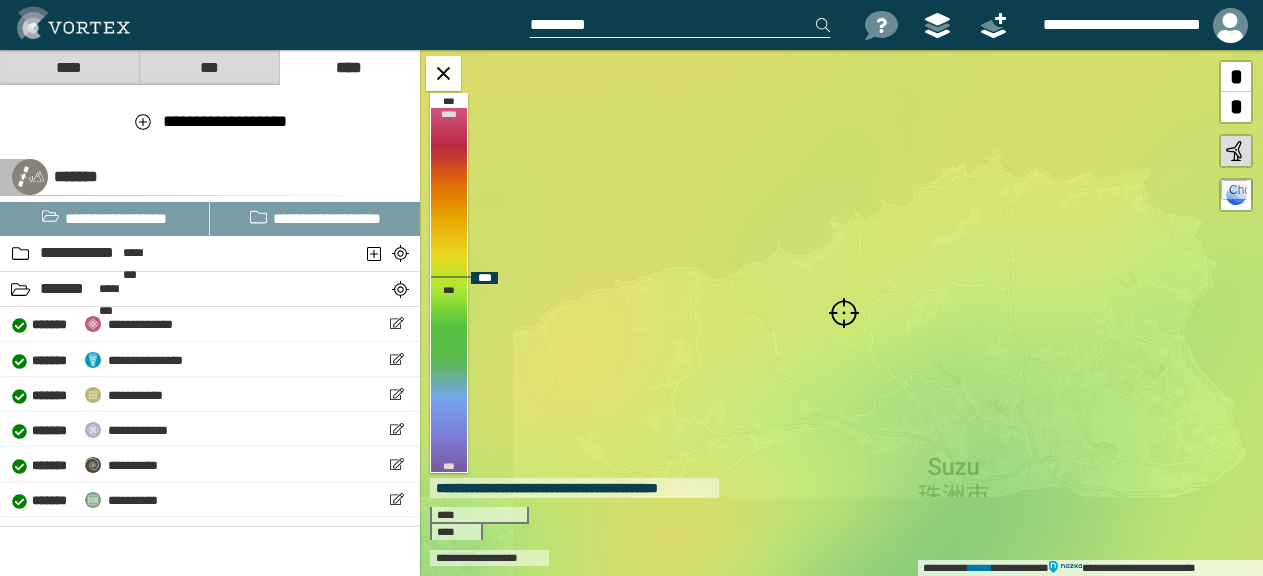 click at bounding box center (844, 313) 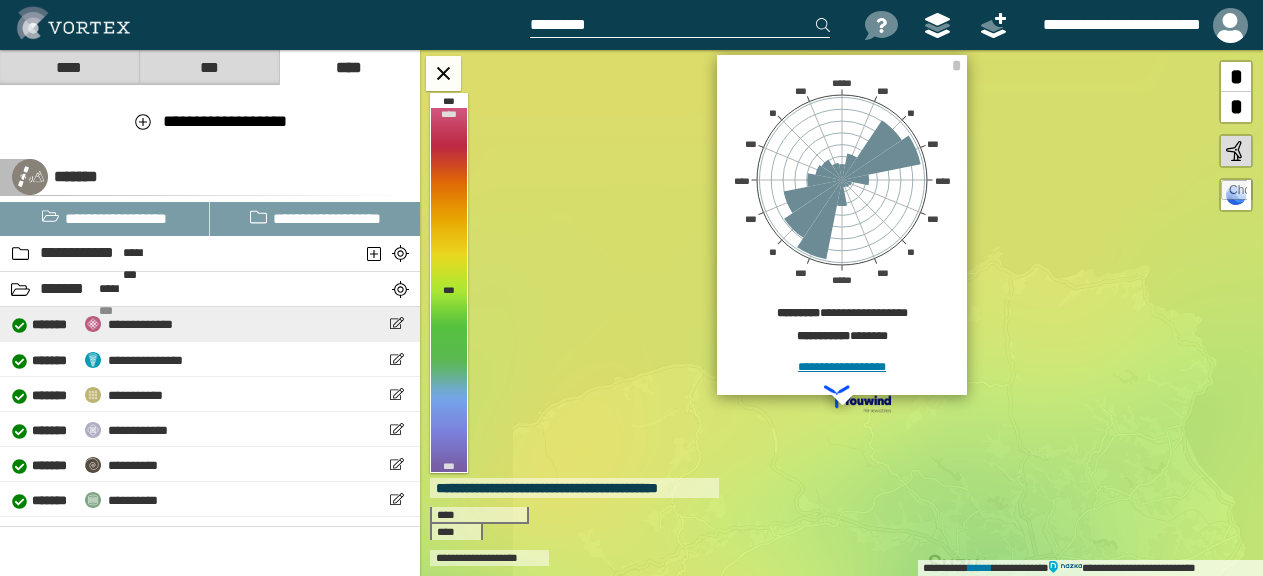 click on "**********" at bounding box center [140, 324] 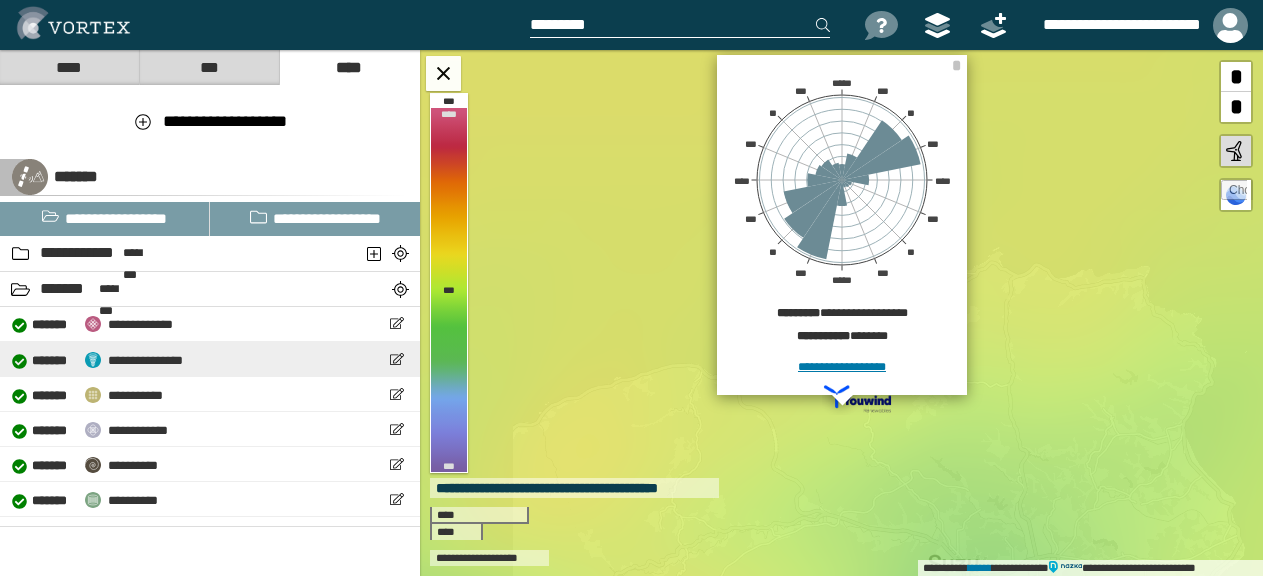 select on "**" 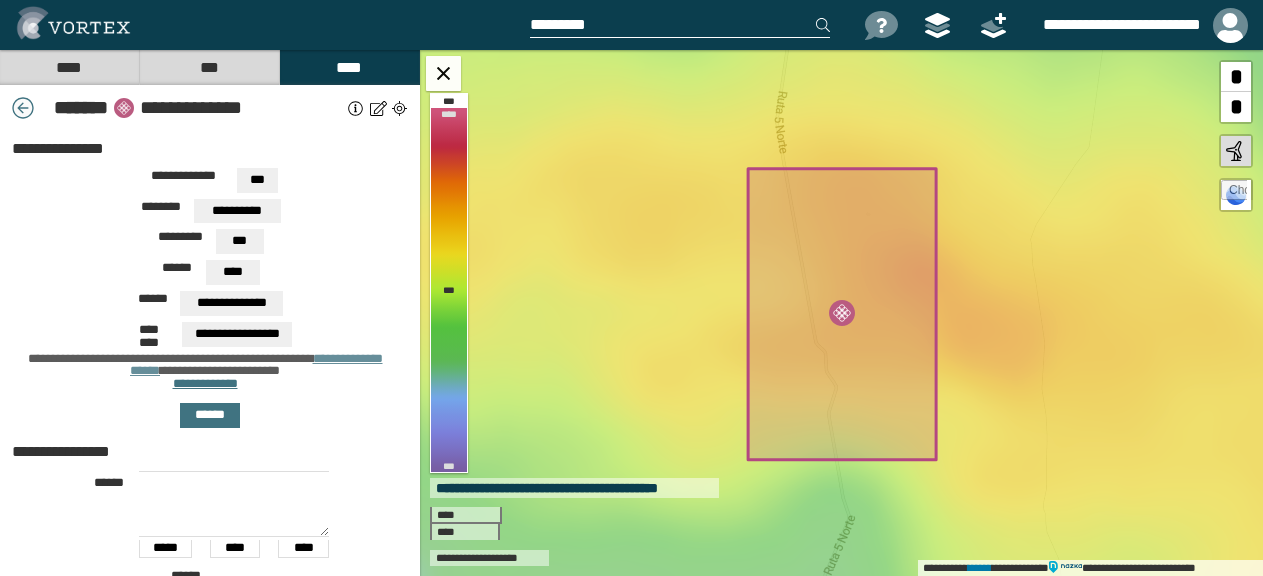 click at bounding box center (23, 108) 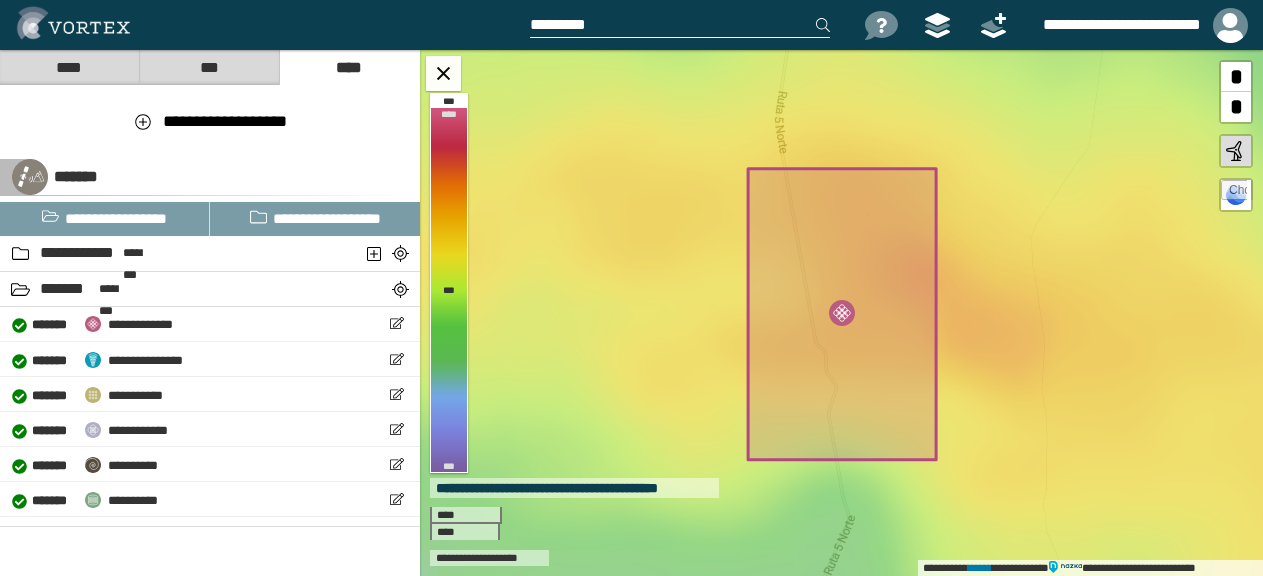 click on "***" at bounding box center (209, 67) 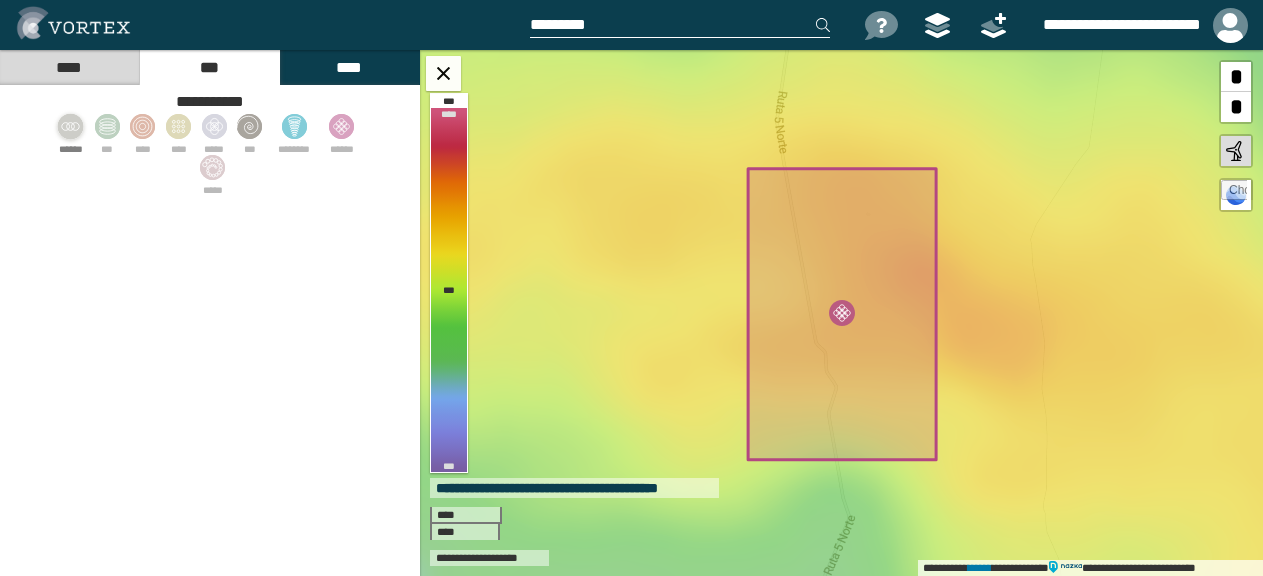 click 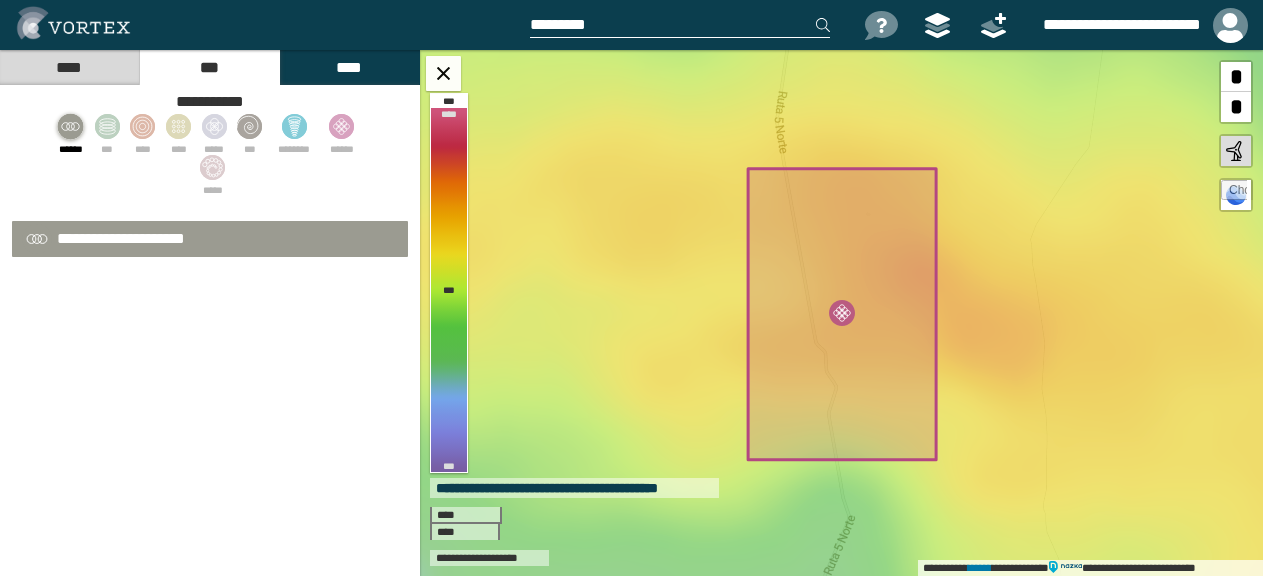 select on "**" 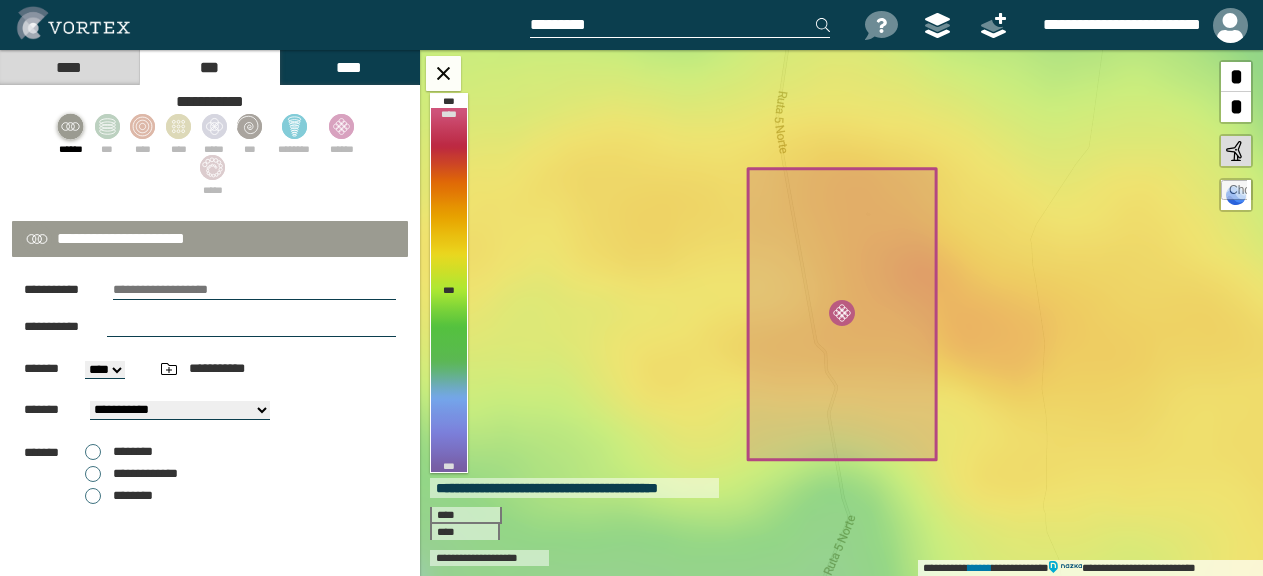click at bounding box center (254, 290) 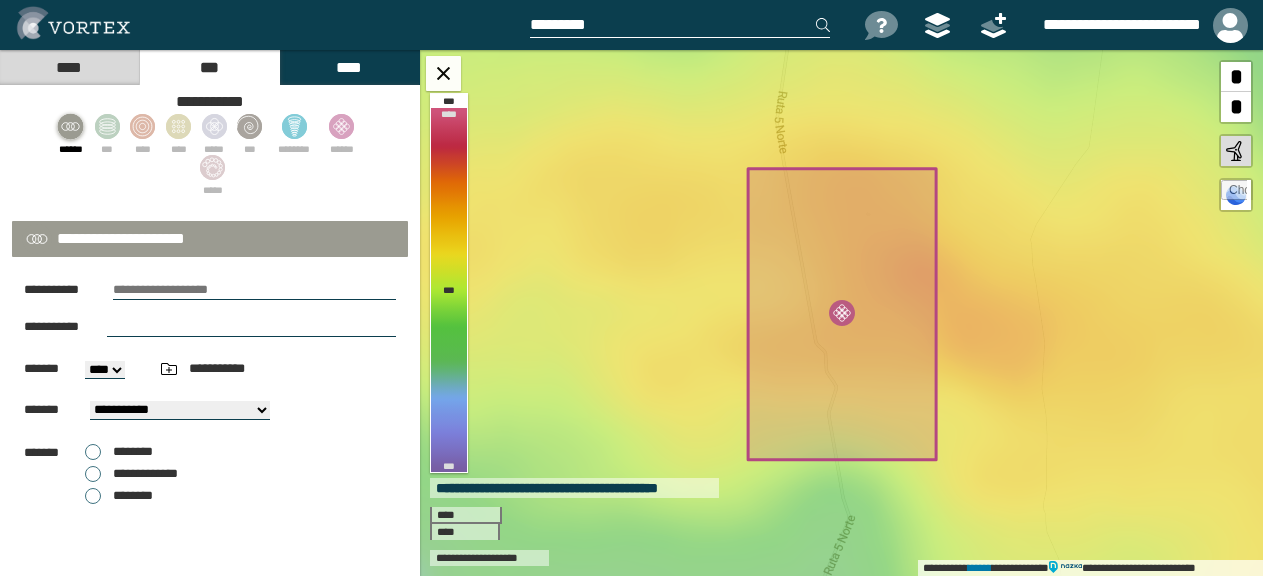 paste on "**********" 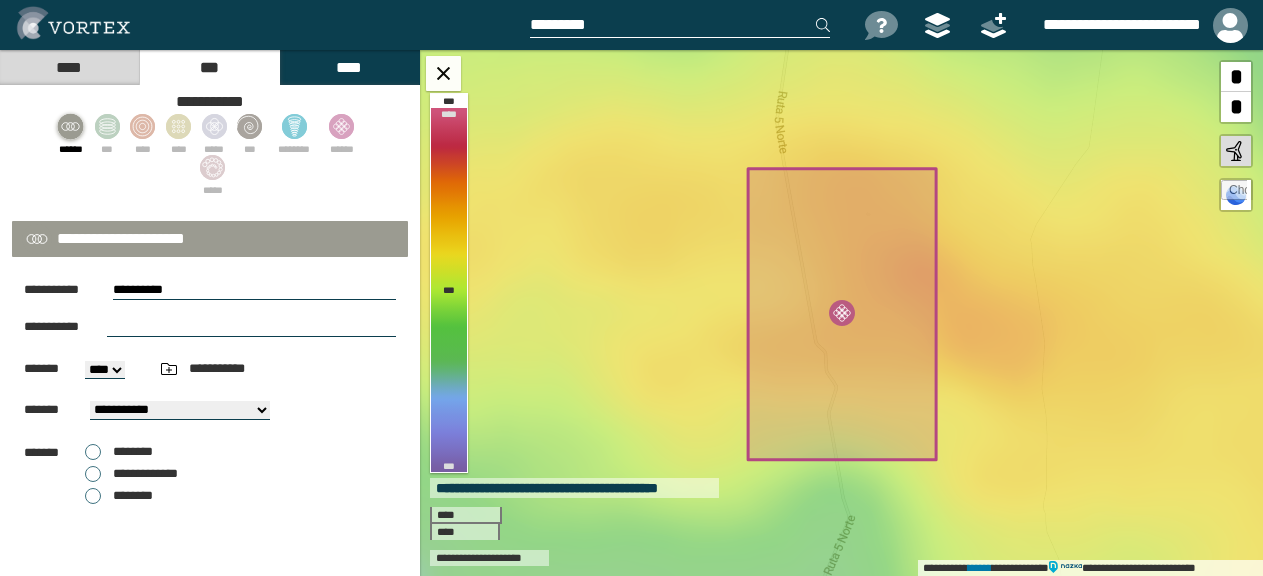 drag, startPoint x: -4, startPoint y: 285, endPoint x: -44, endPoint y: 285, distance: 40 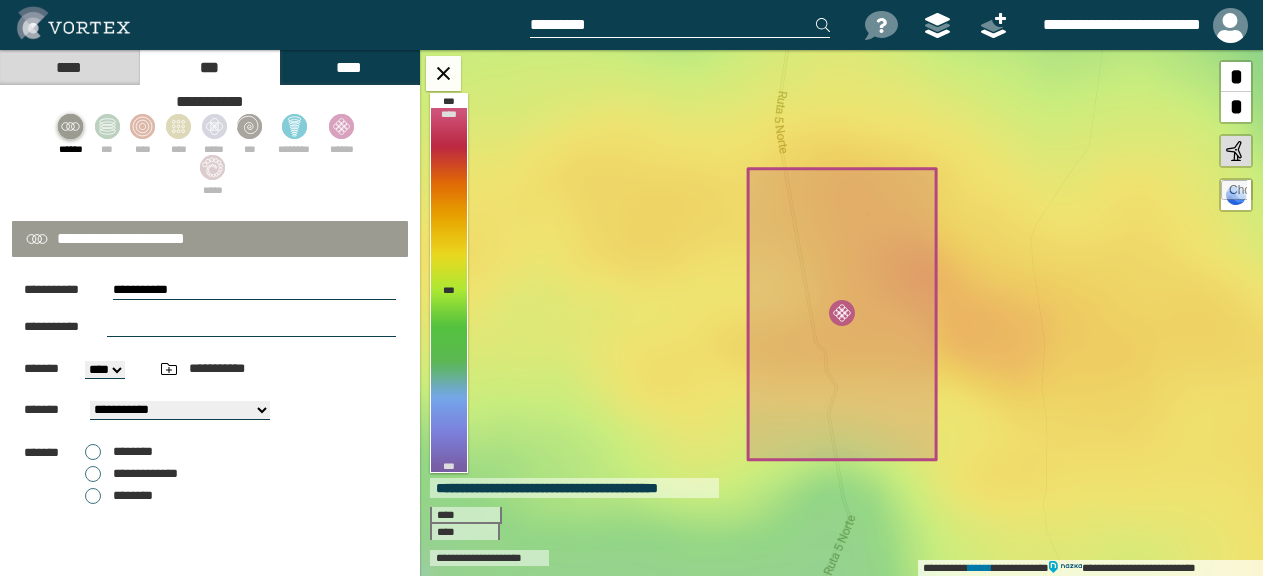 paste on "**********" 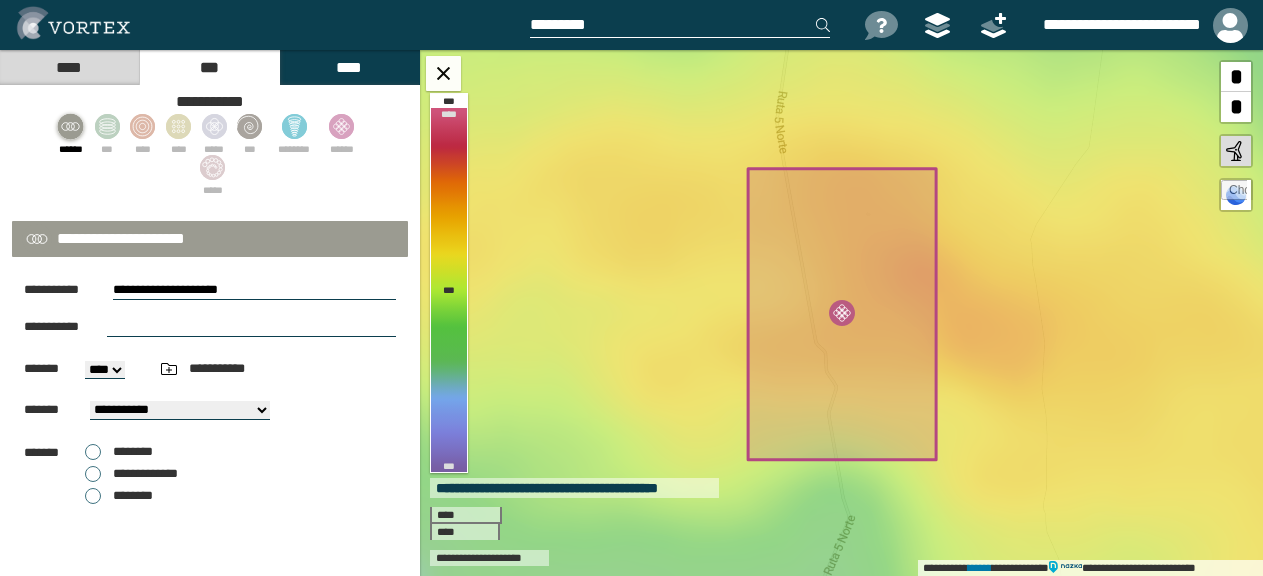 type on "**********" 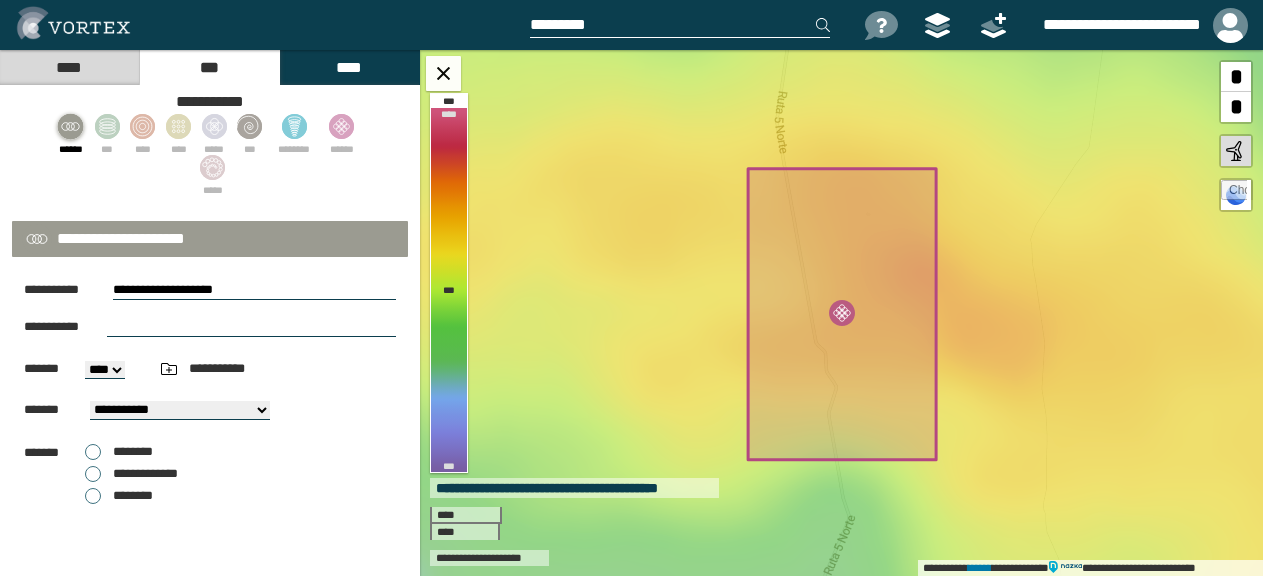 click at bounding box center [251, 327] 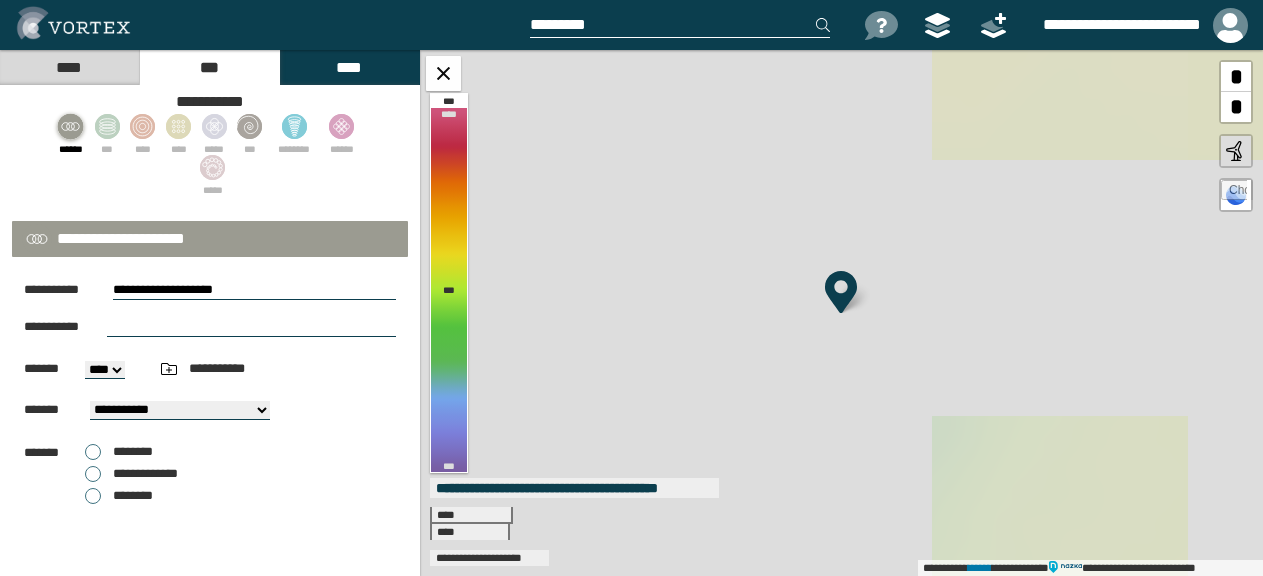 select on "**" 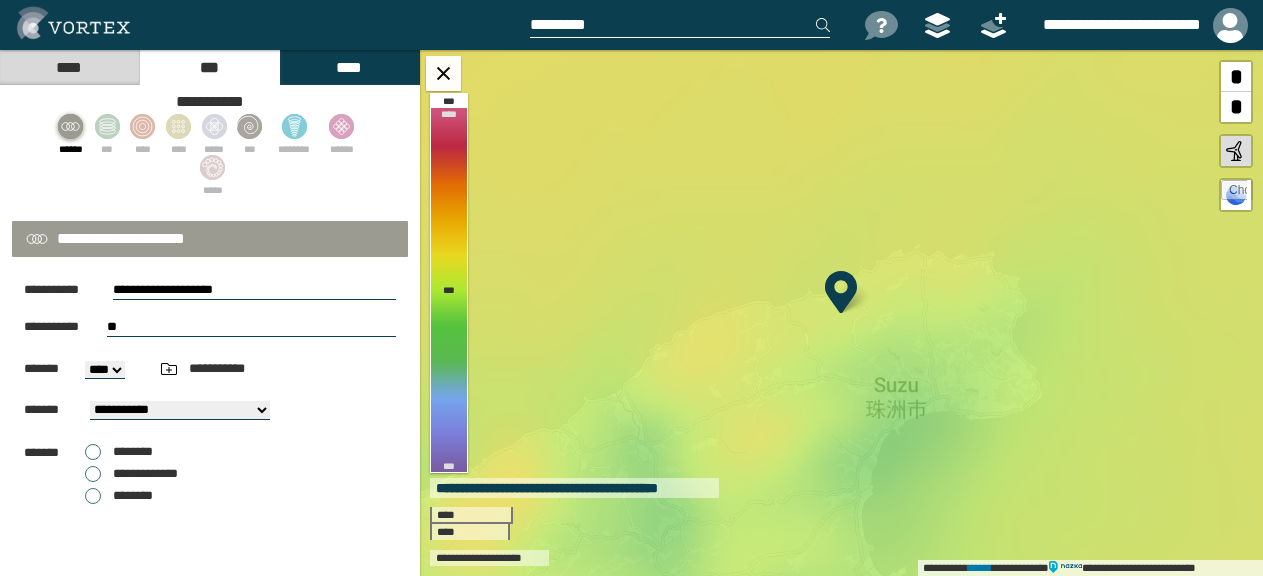 type on "*" 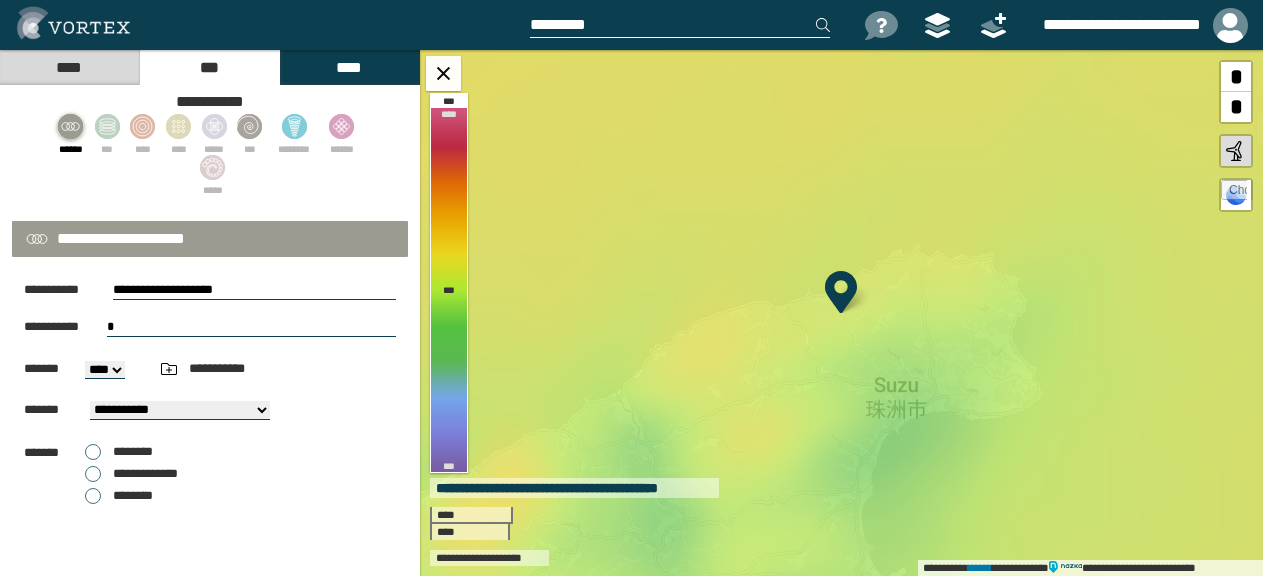type 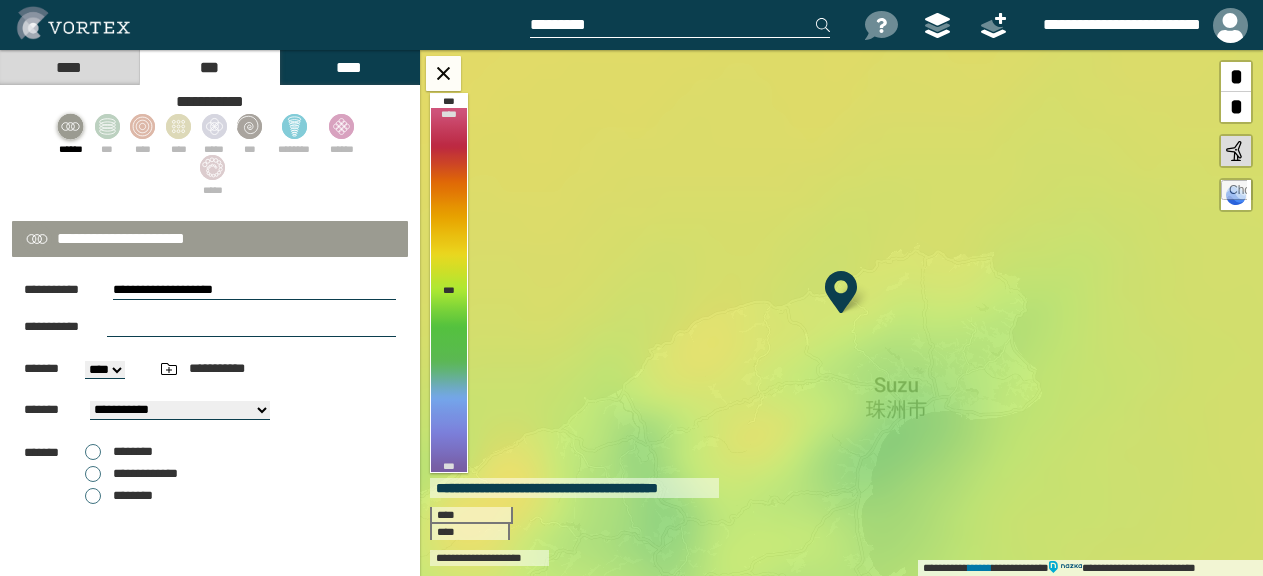 click on "****" at bounding box center (105, 370) 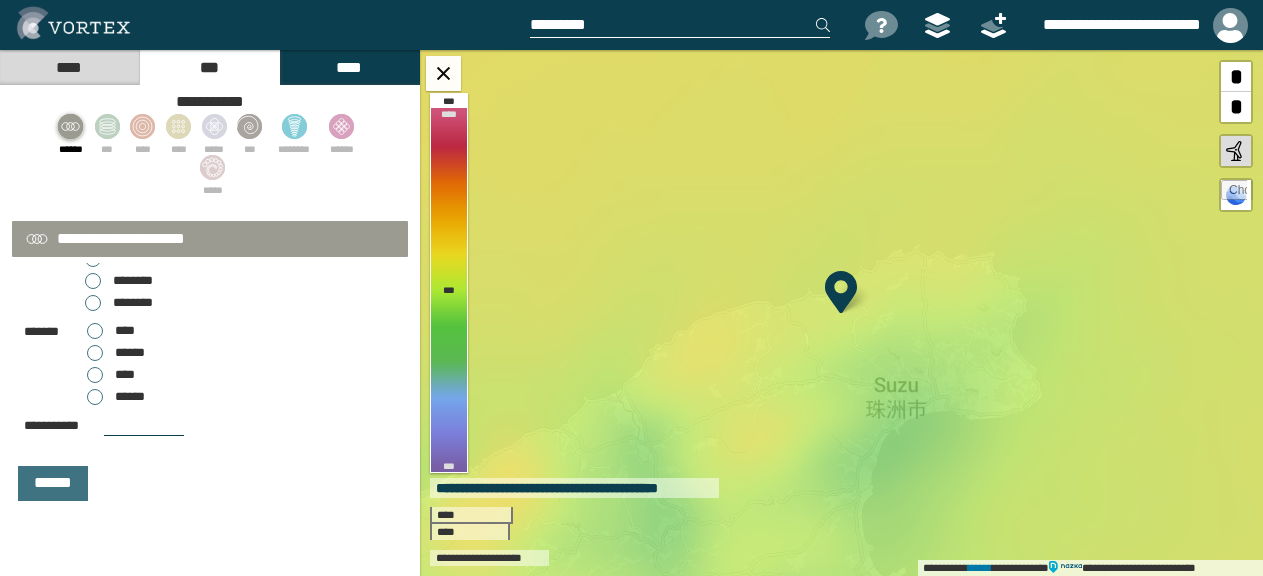 scroll, scrollTop: 137, scrollLeft: 0, axis: vertical 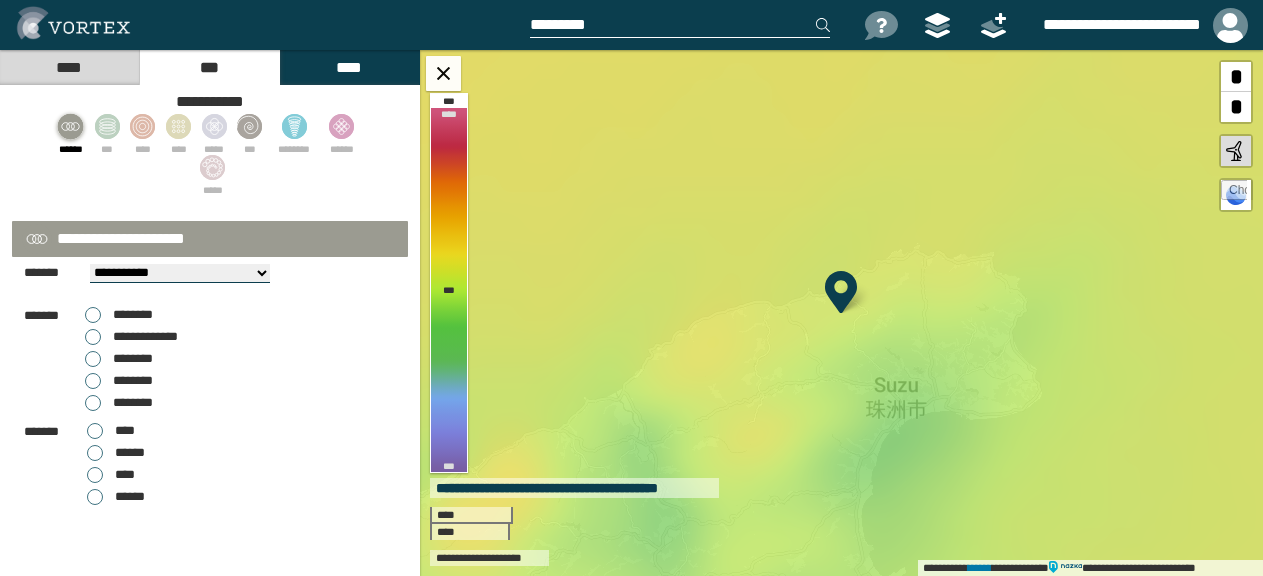 click on "****" at bounding box center [111, 475] 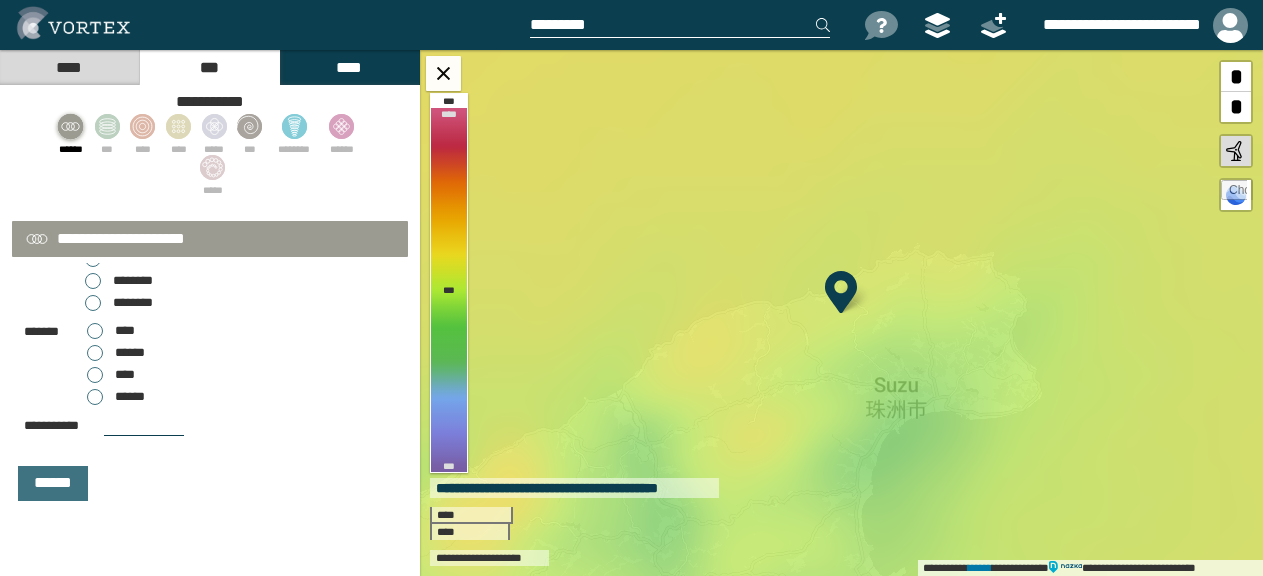 click on "****" at bounding box center (349, 67) 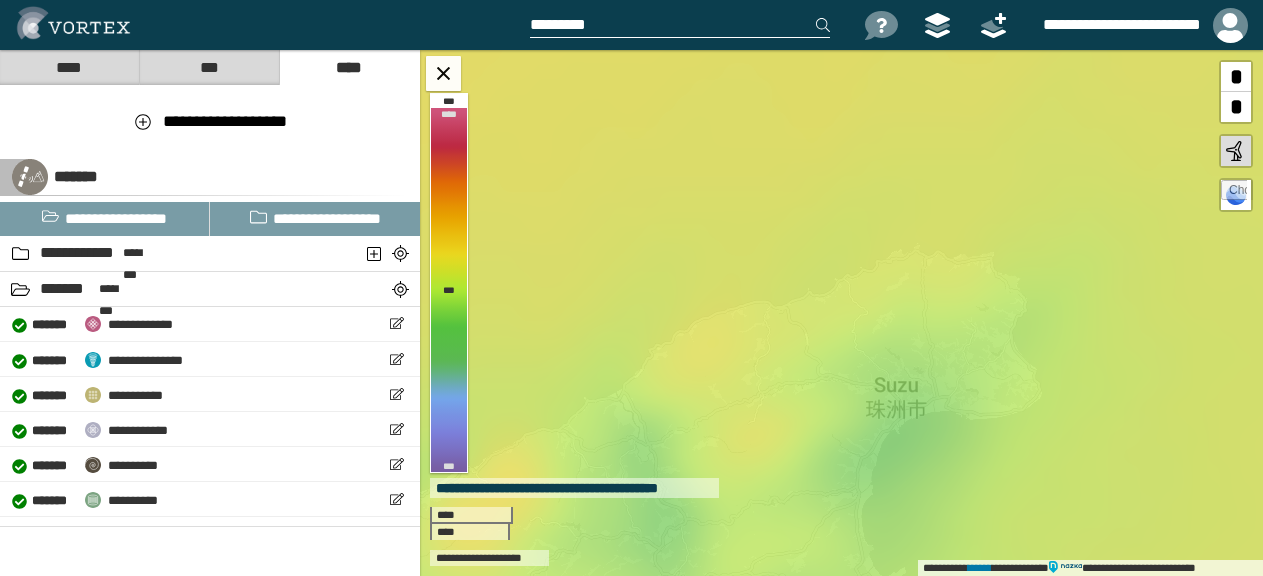 click on "***" at bounding box center [209, 67] 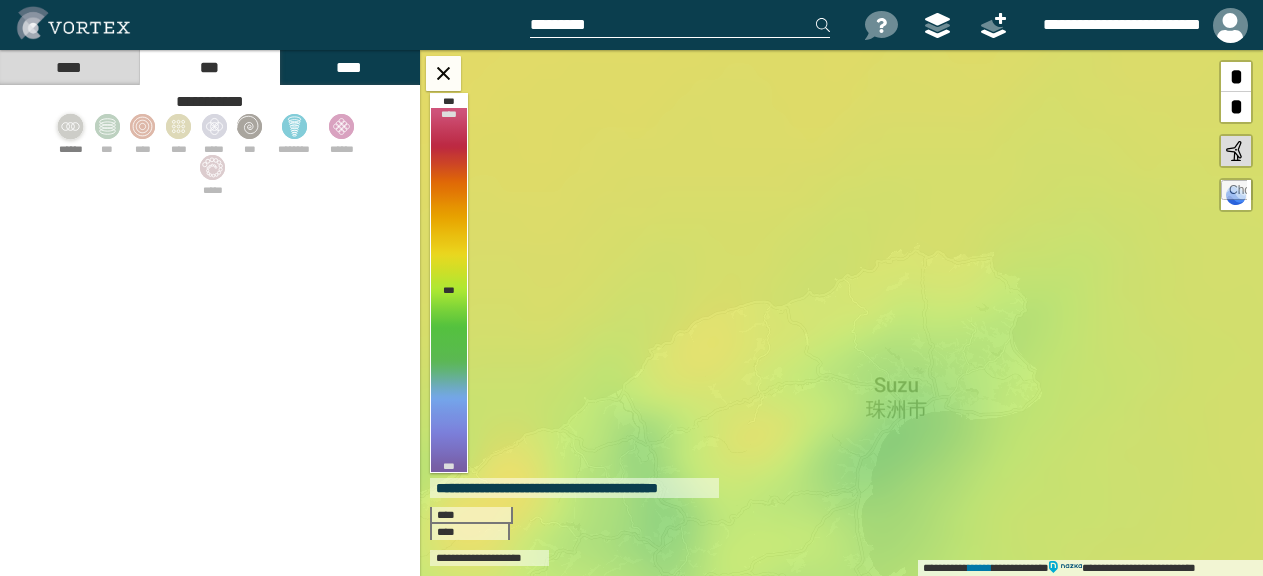 click 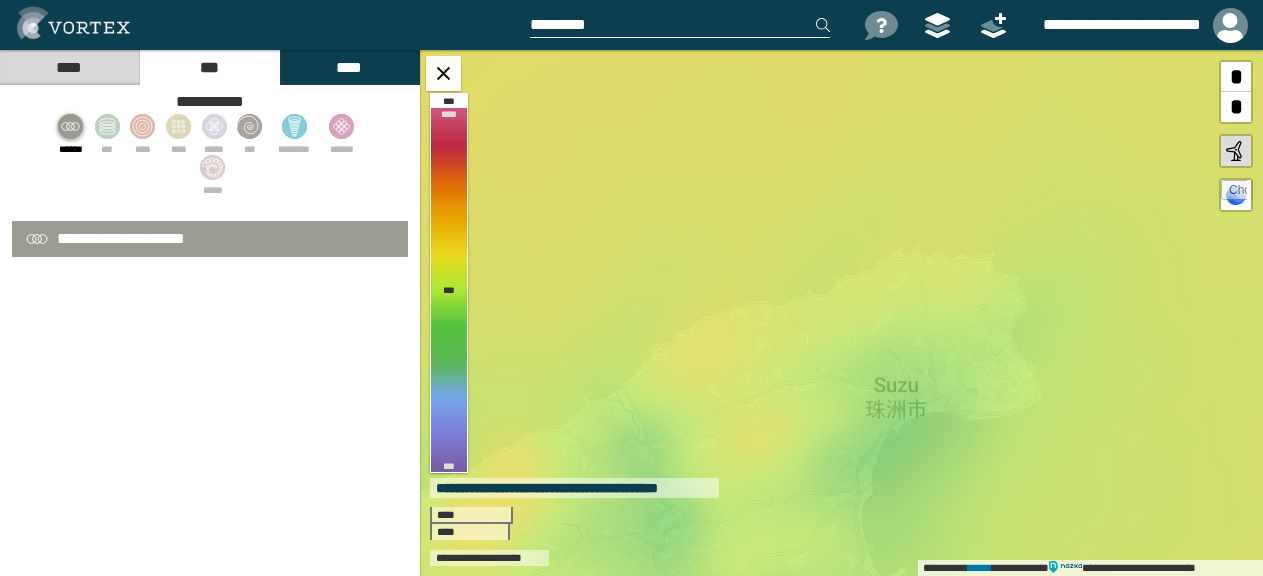 select on "**" 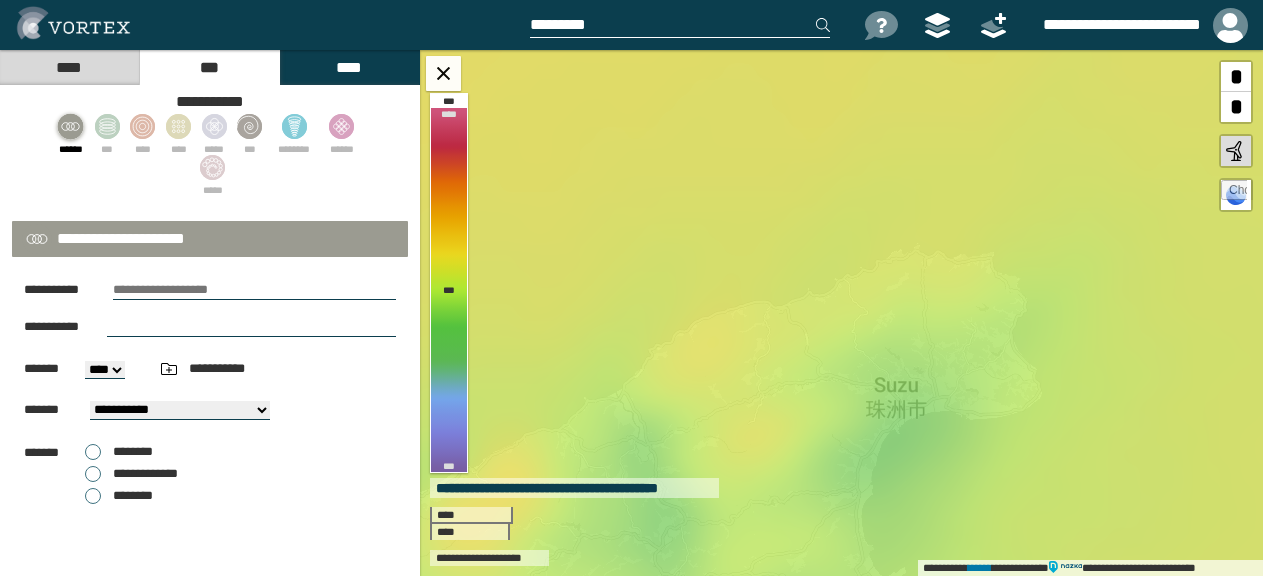 click at bounding box center (254, 290) 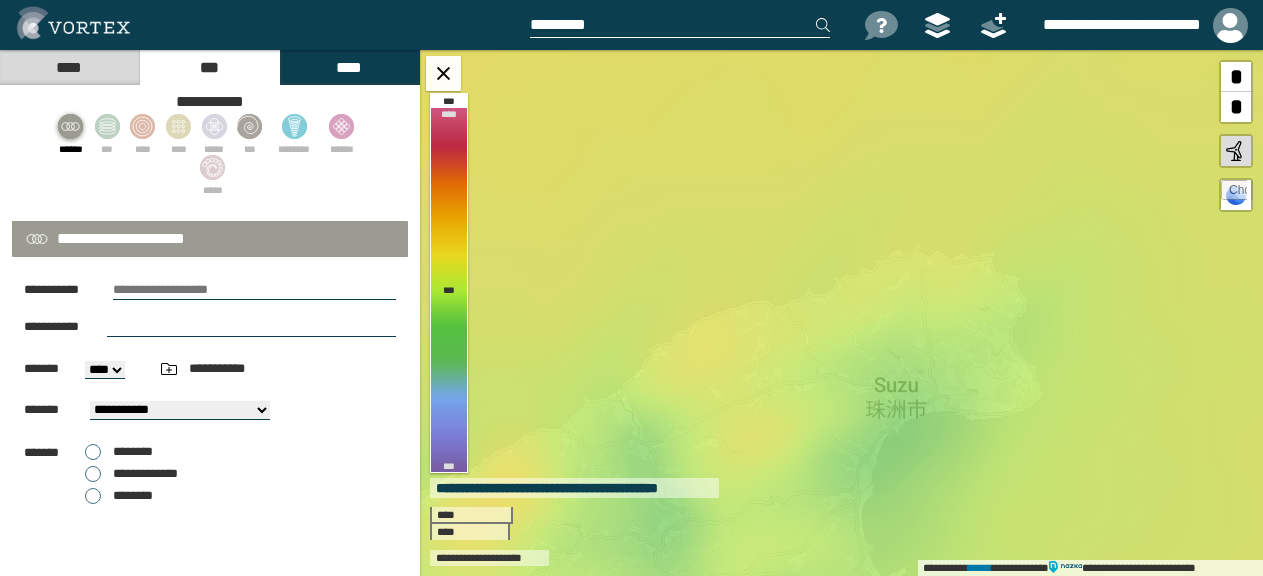type on "**********" 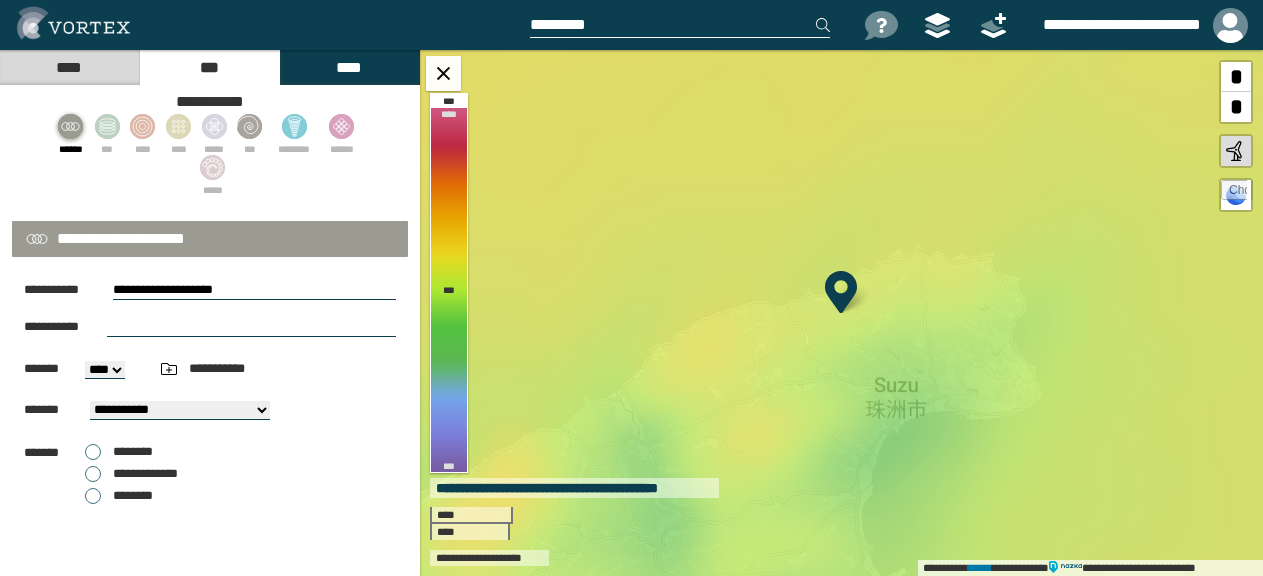 click at bounding box center (251, 327) 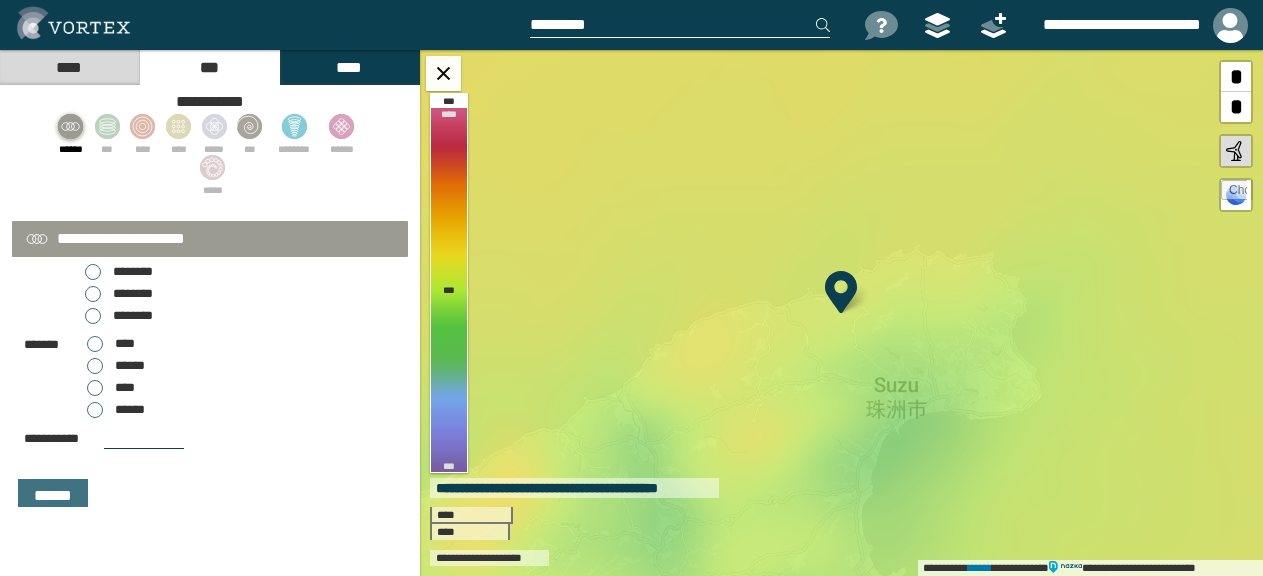 scroll, scrollTop: 237, scrollLeft: 0, axis: vertical 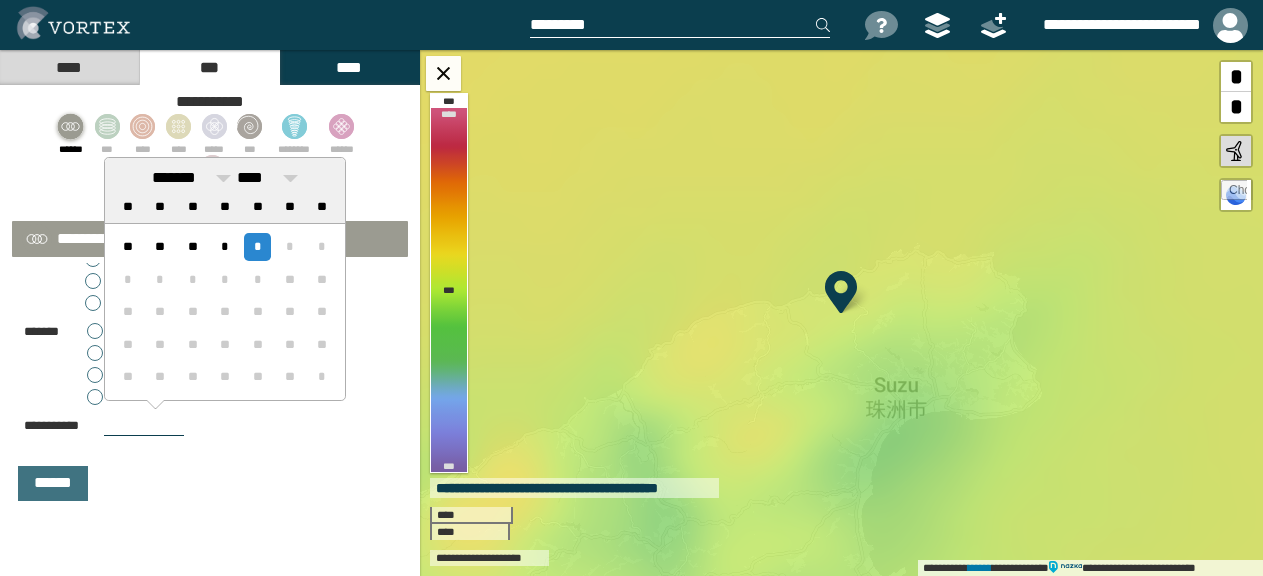 click at bounding box center (144, 426) 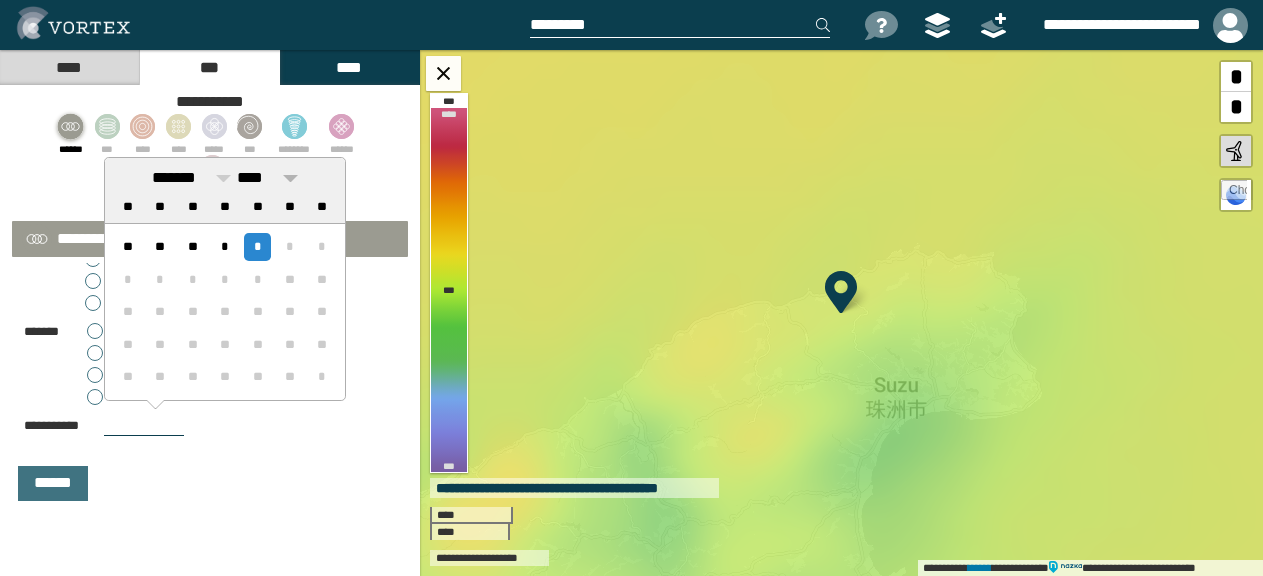 click on "****" at bounding box center (267, 178) 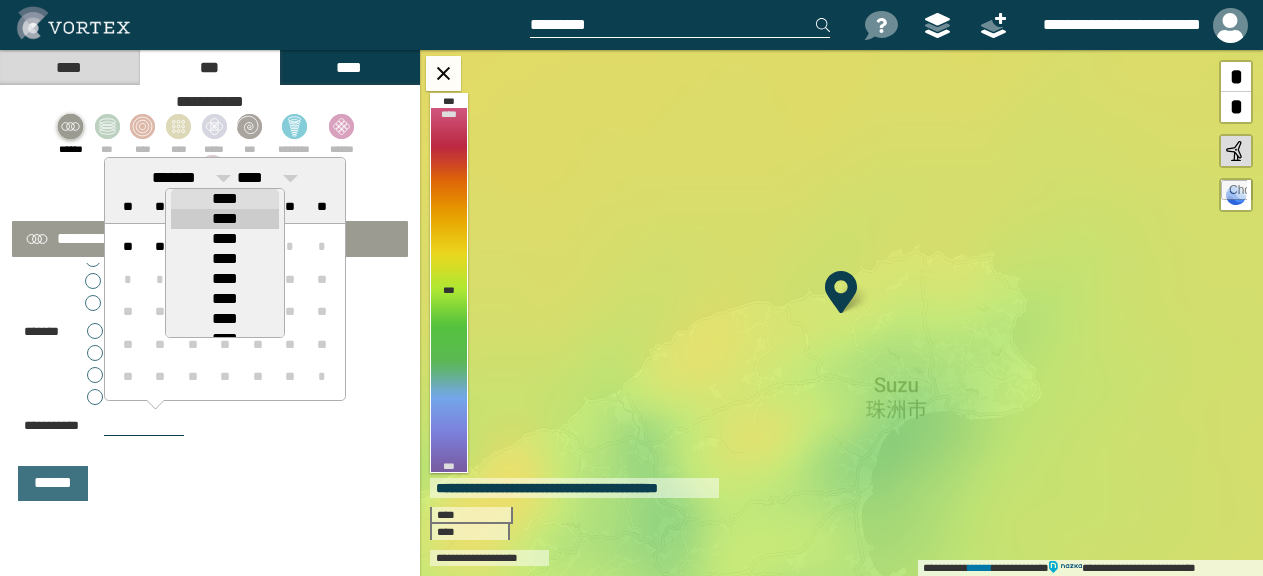 click on "****" at bounding box center [225, 219] 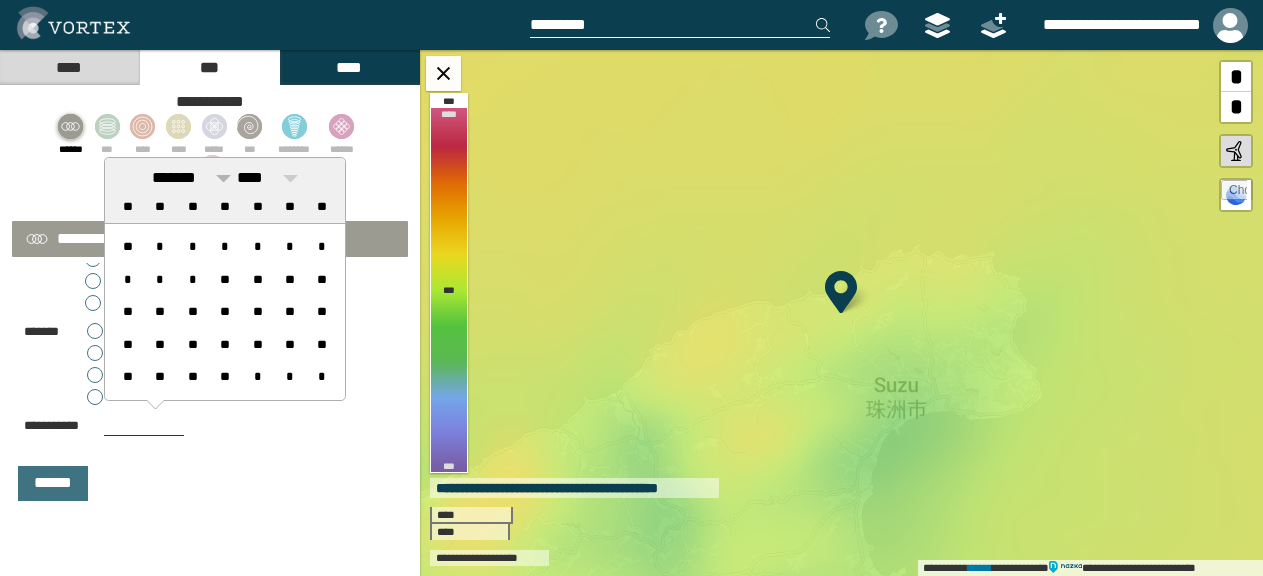 click at bounding box center [223, 178] 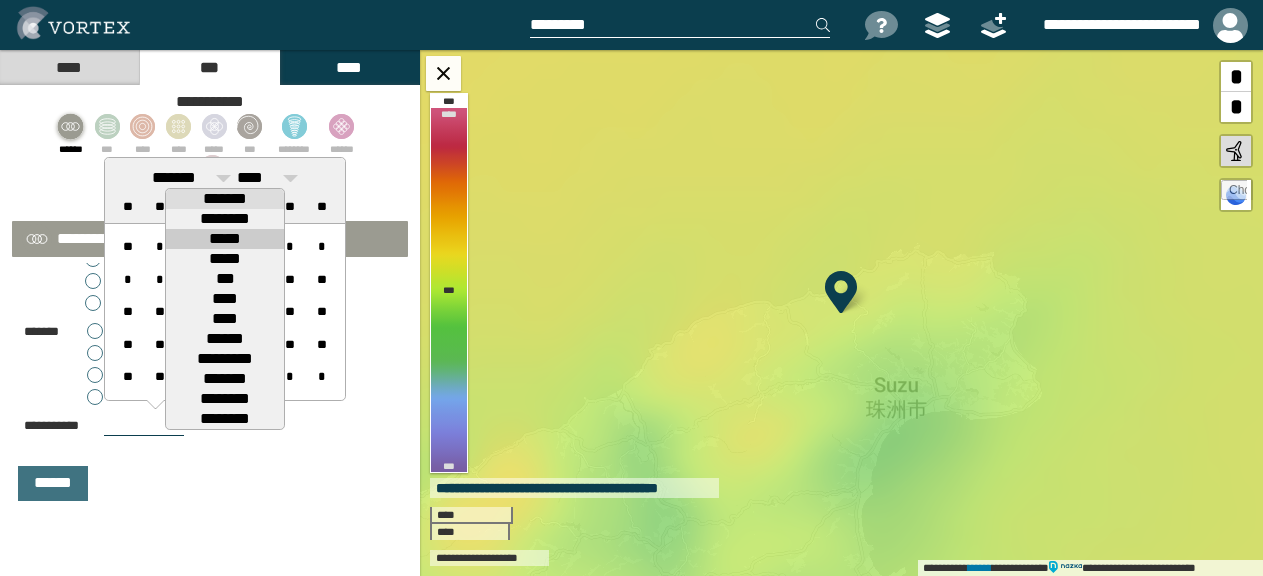 click on "*****" at bounding box center (225, 239) 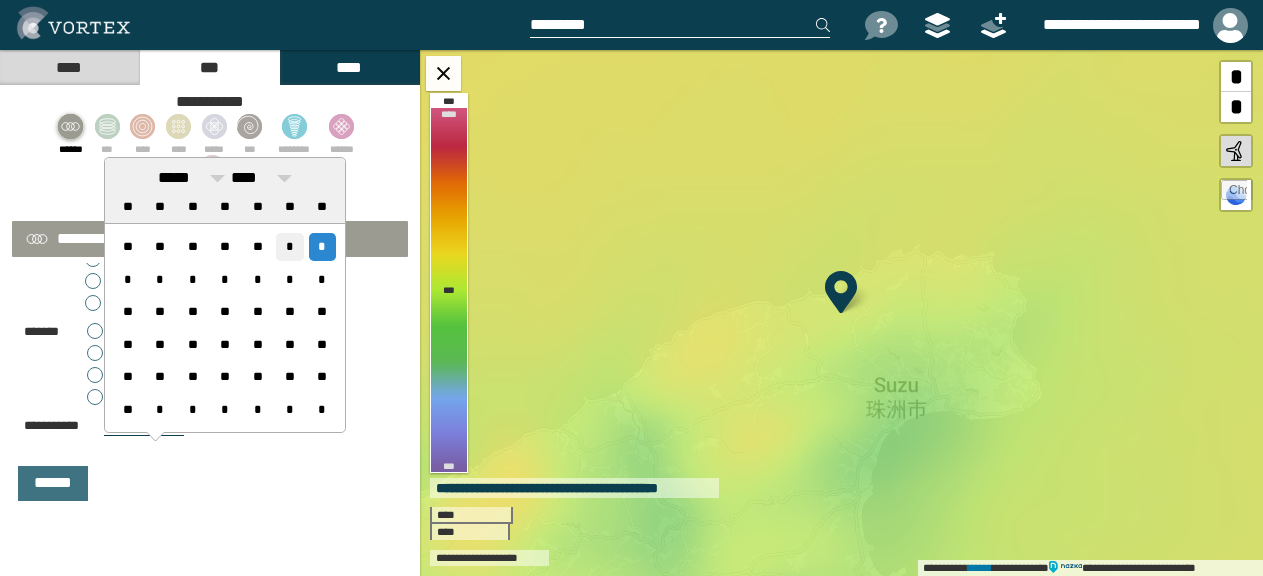 click on "*" at bounding box center (289, 246) 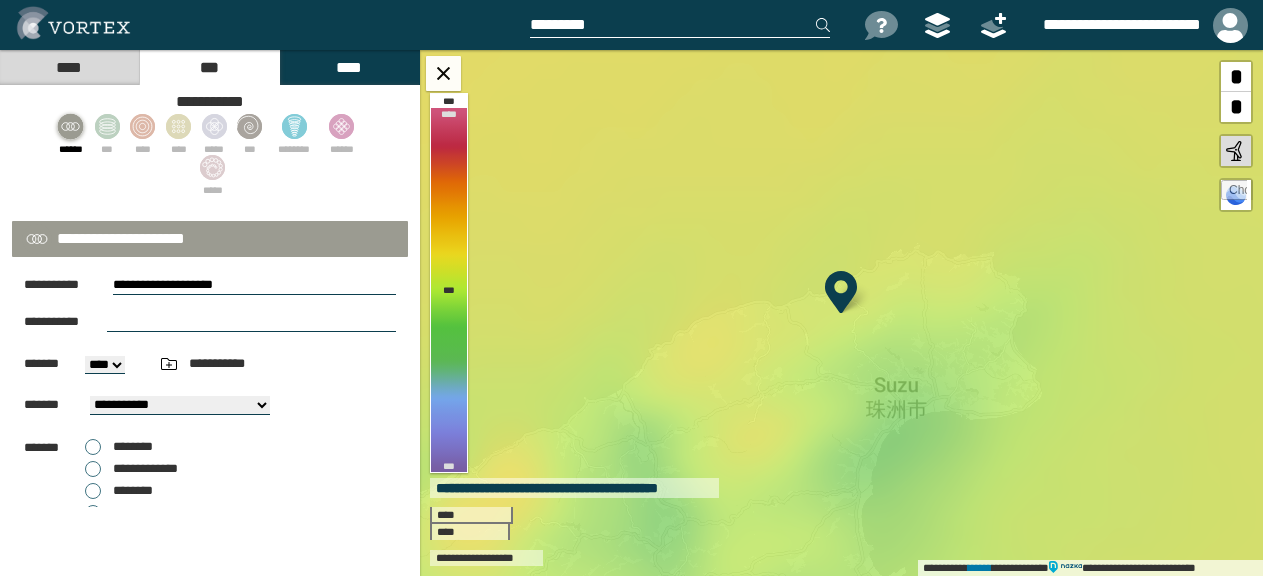 scroll, scrollTop: 0, scrollLeft: 0, axis: both 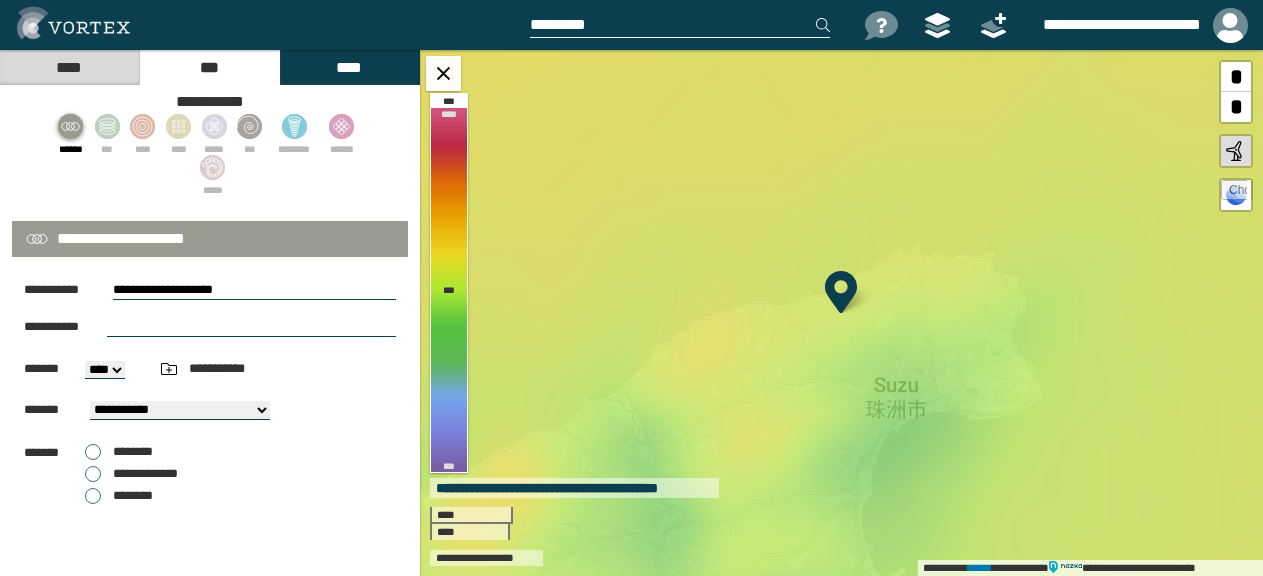 drag, startPoint x: 166, startPoint y: 288, endPoint x: 79, endPoint y: 277, distance: 87.69264 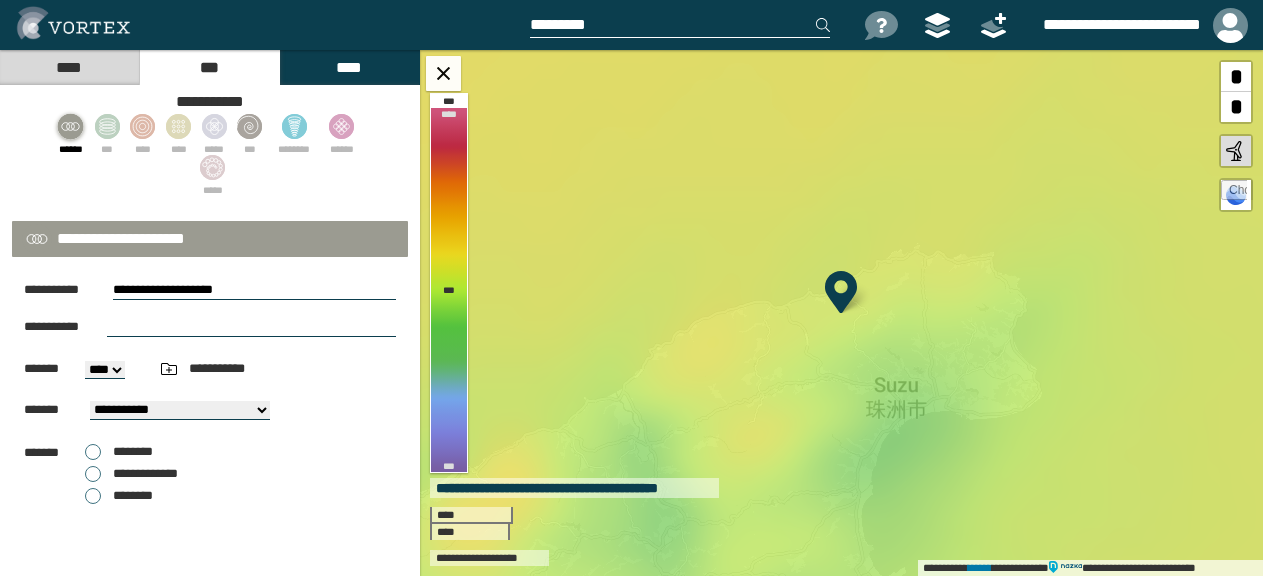 drag, startPoint x: 174, startPoint y: 290, endPoint x: 235, endPoint y: 289, distance: 61.008198 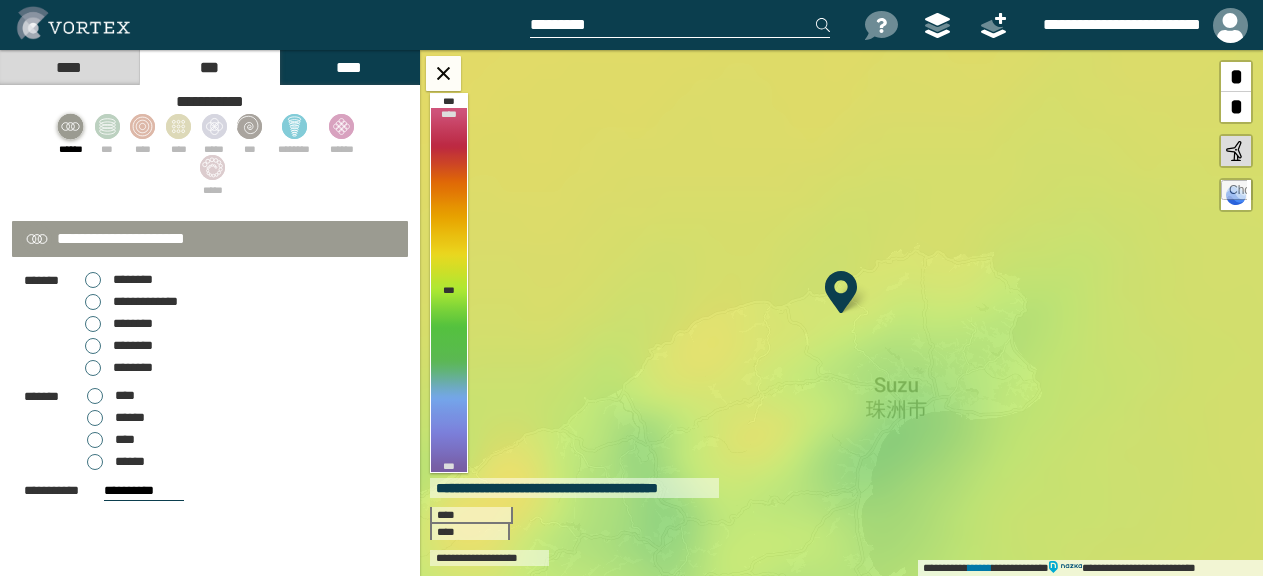 scroll, scrollTop: 137, scrollLeft: 0, axis: vertical 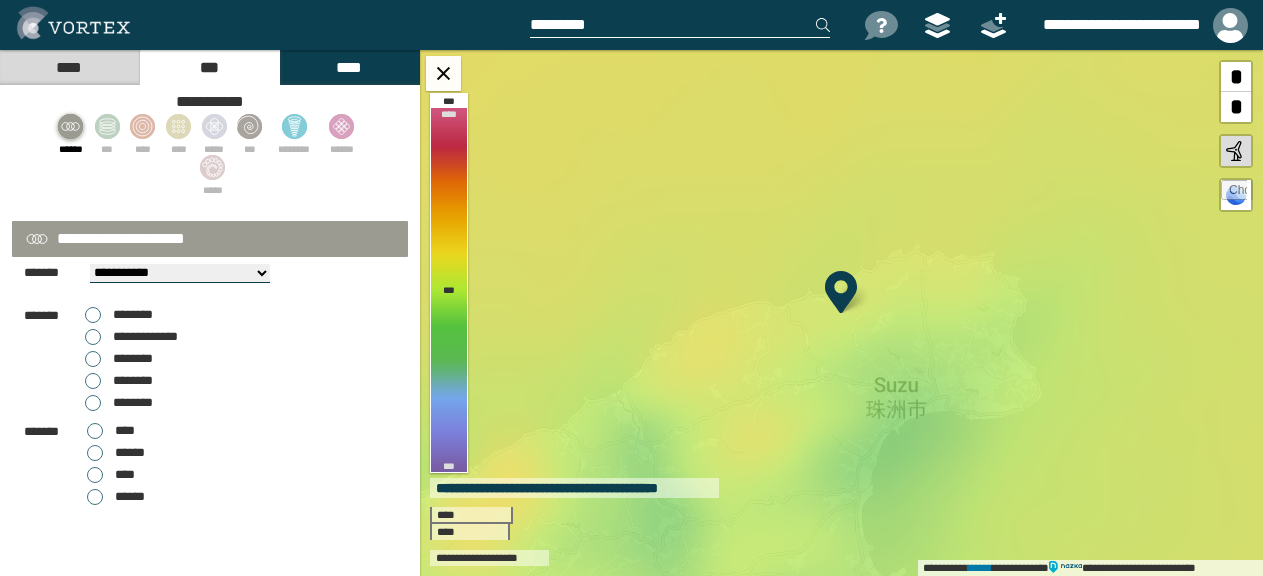 type on "**********" 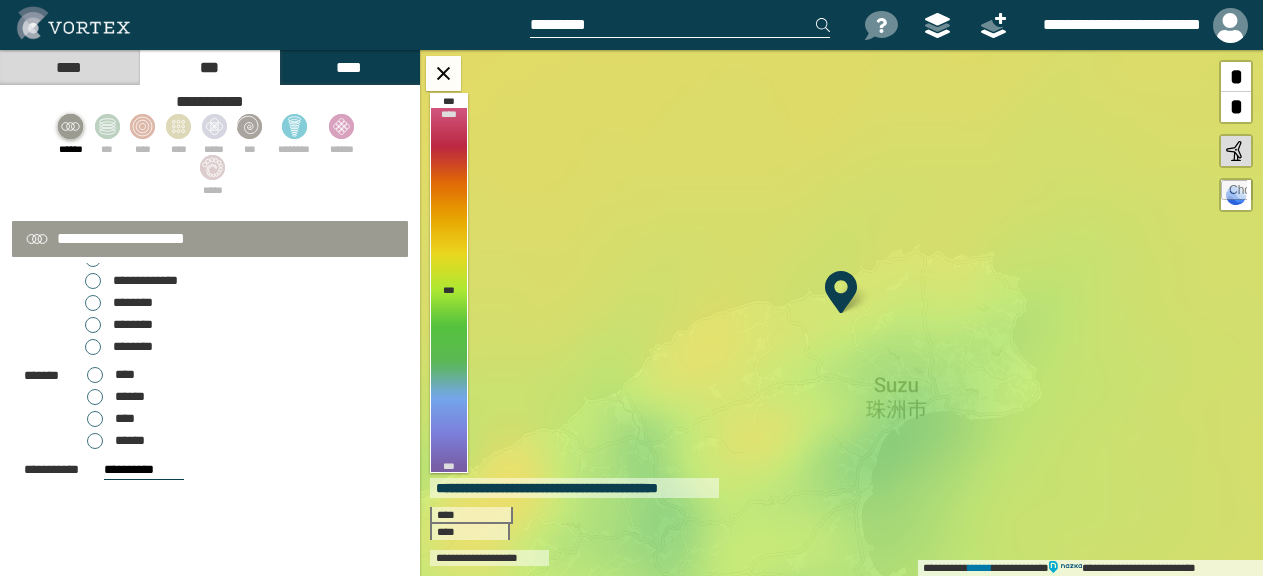 scroll, scrollTop: 237, scrollLeft: 0, axis: vertical 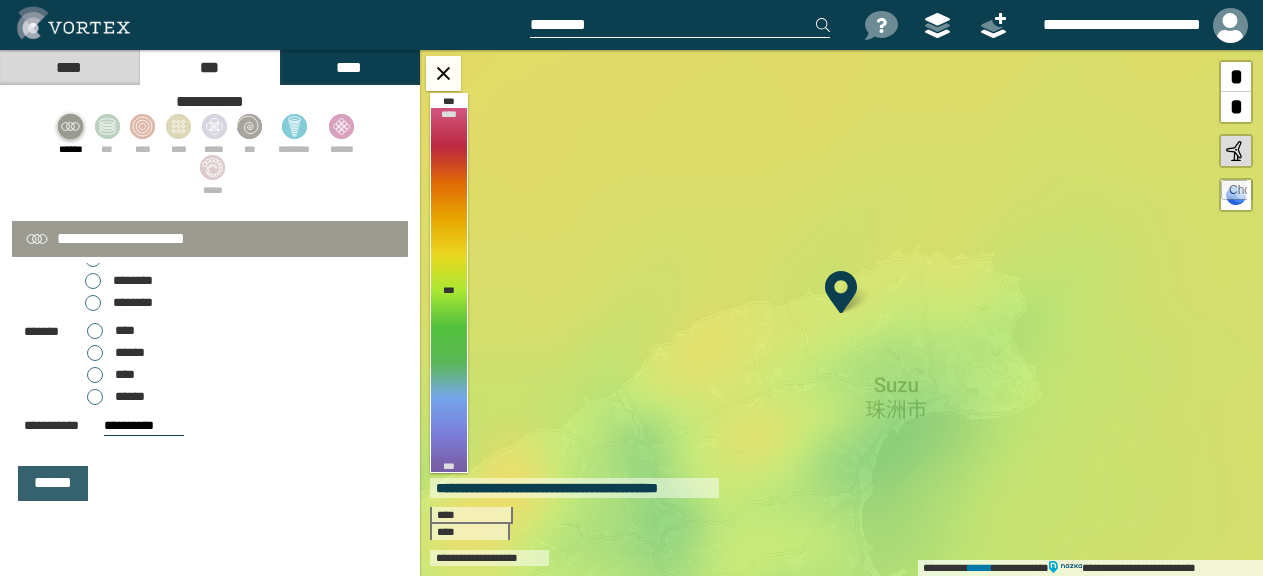 click on "******" at bounding box center (53, 483) 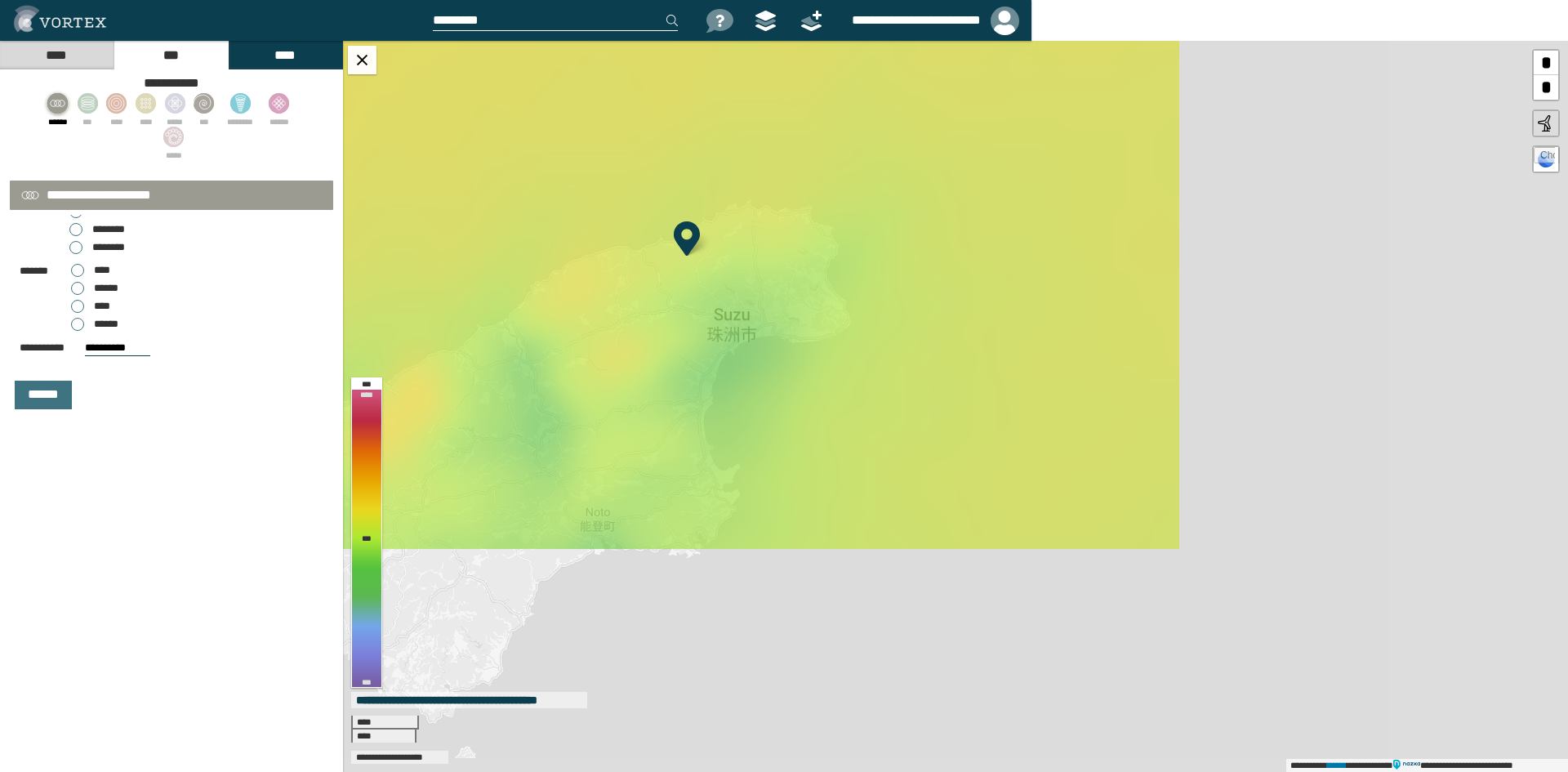 scroll, scrollTop: 0, scrollLeft: 0, axis: both 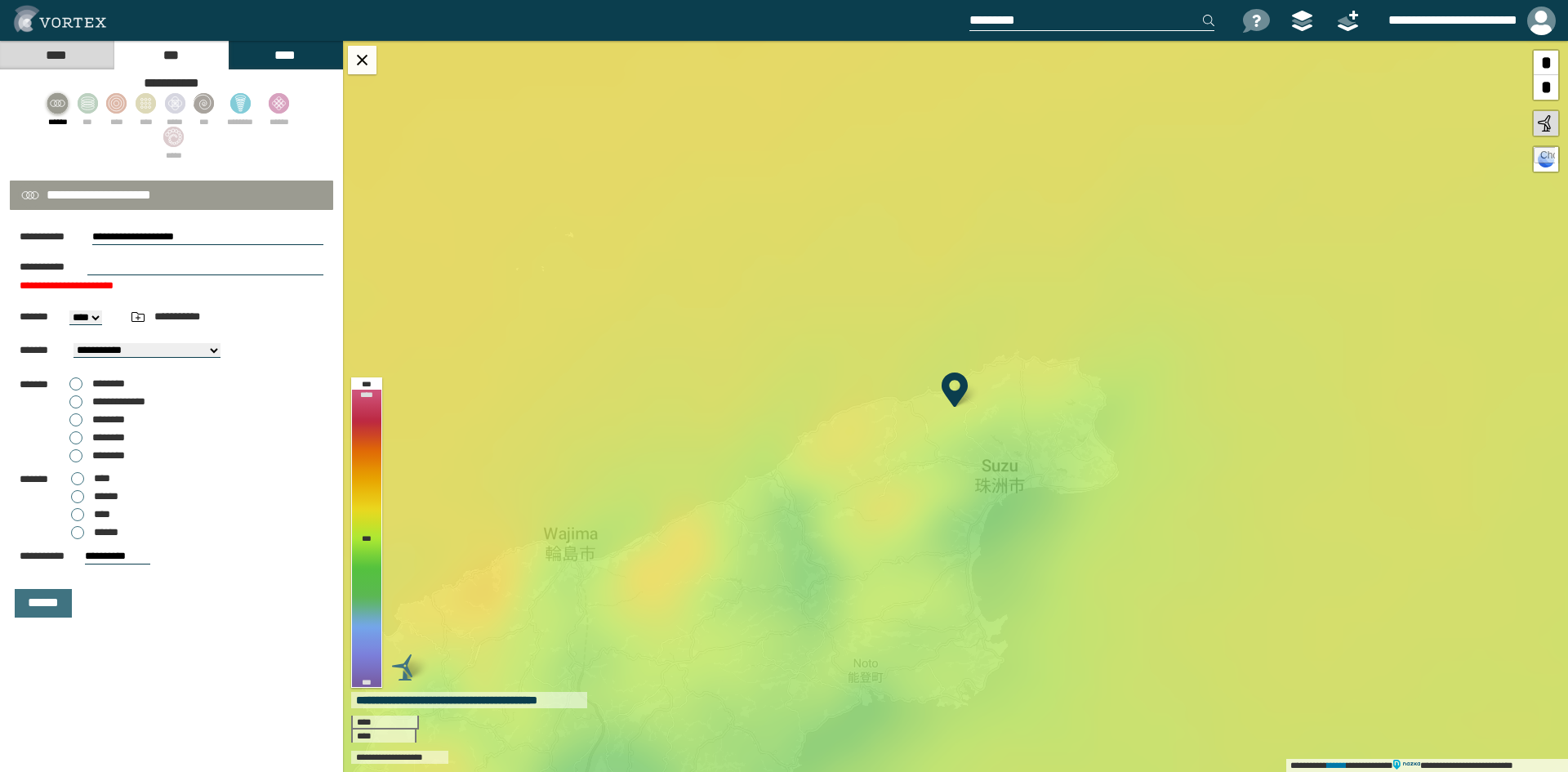 click at bounding box center [205, 267] 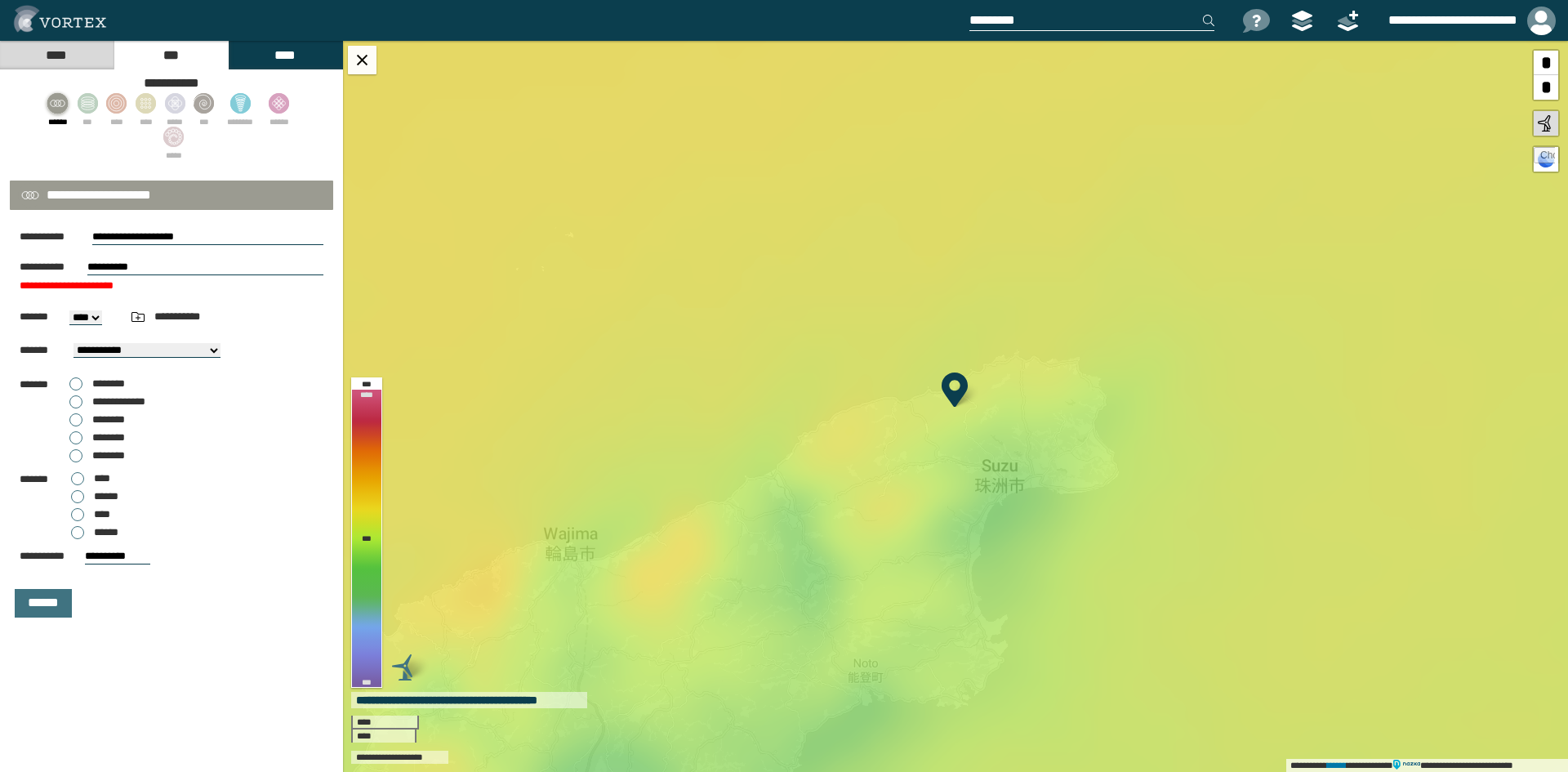 type on "*********" 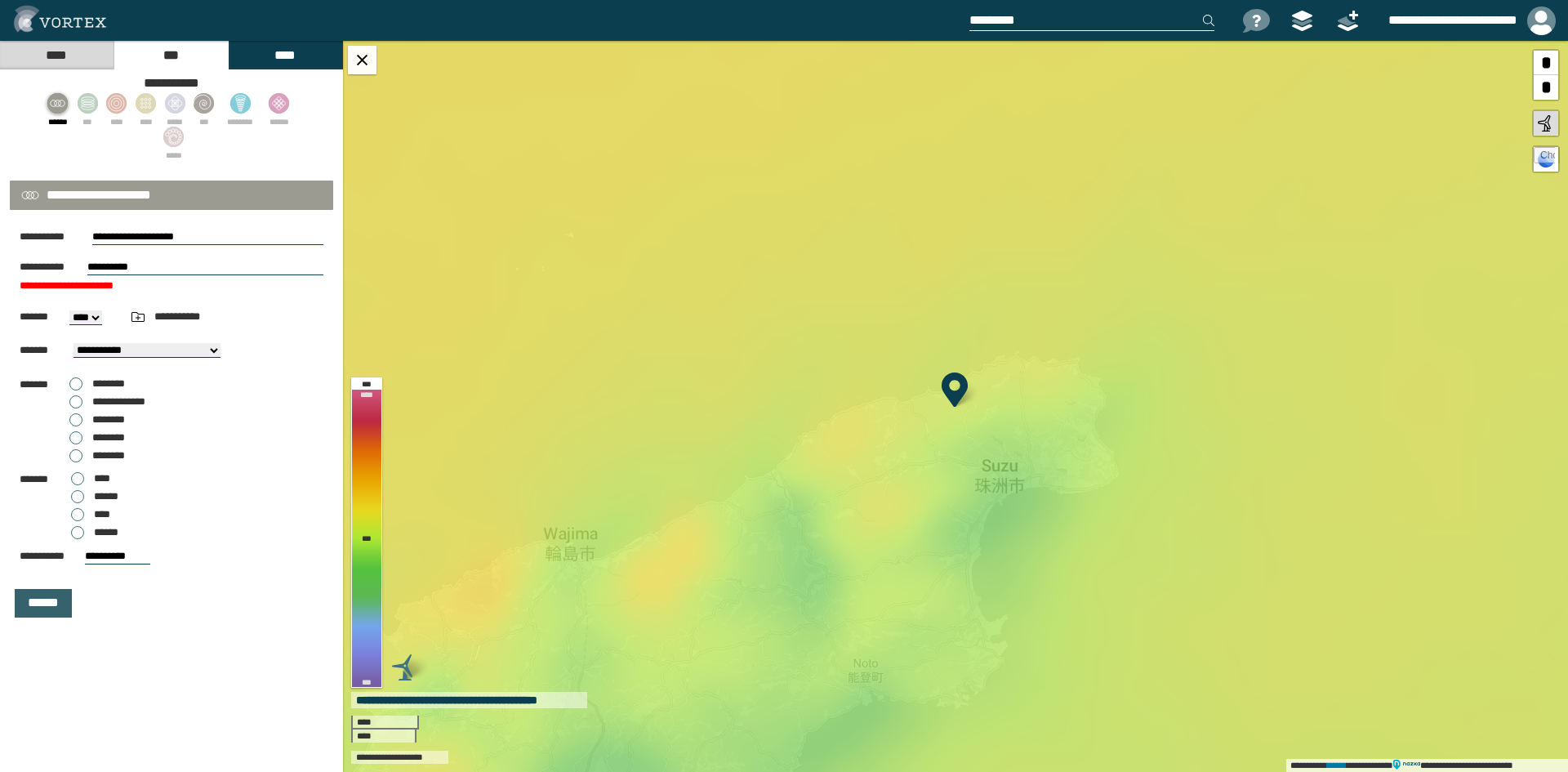 click on "******" at bounding box center [43, 603] 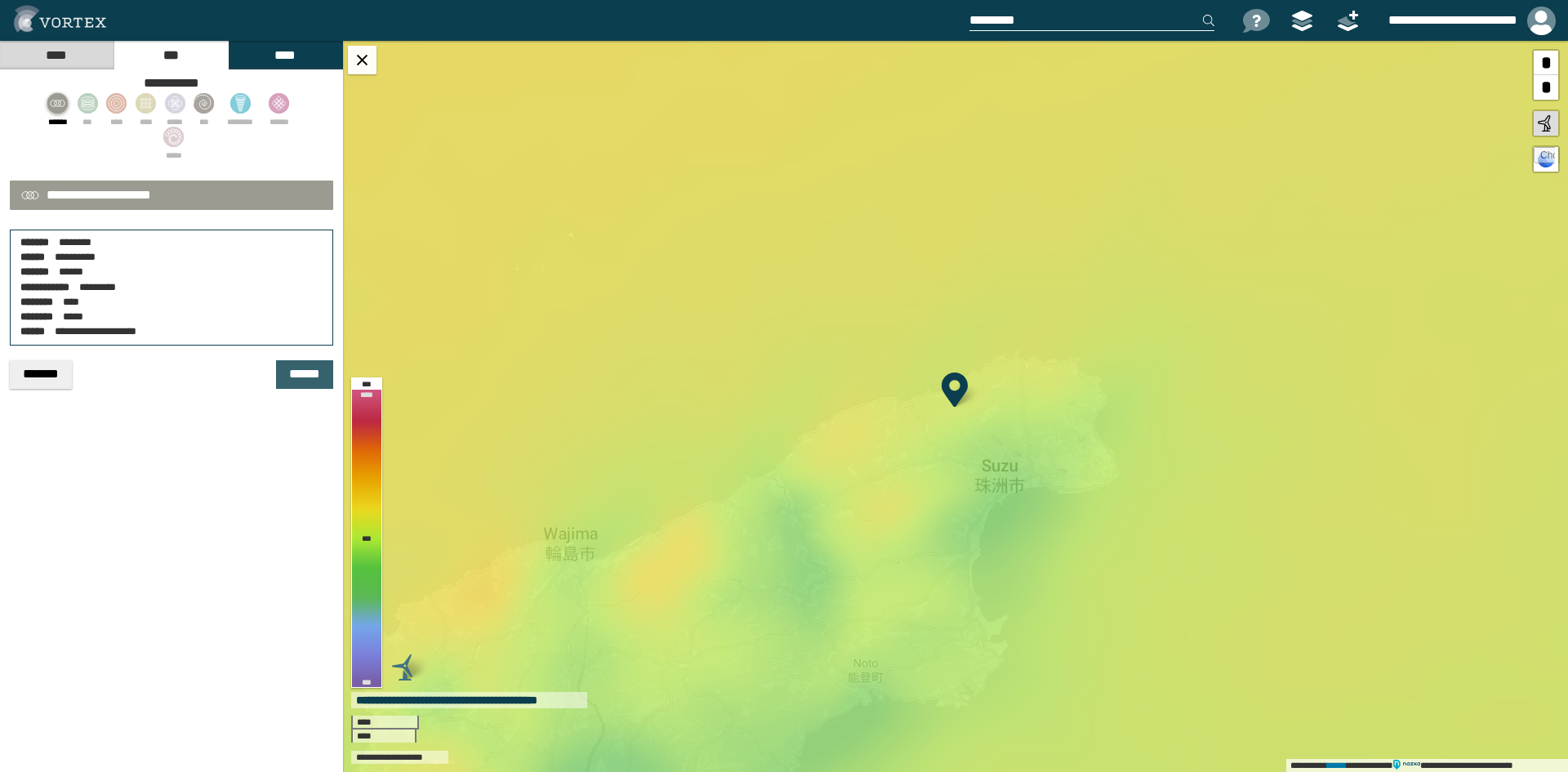 click on "******" at bounding box center (305, 374) 